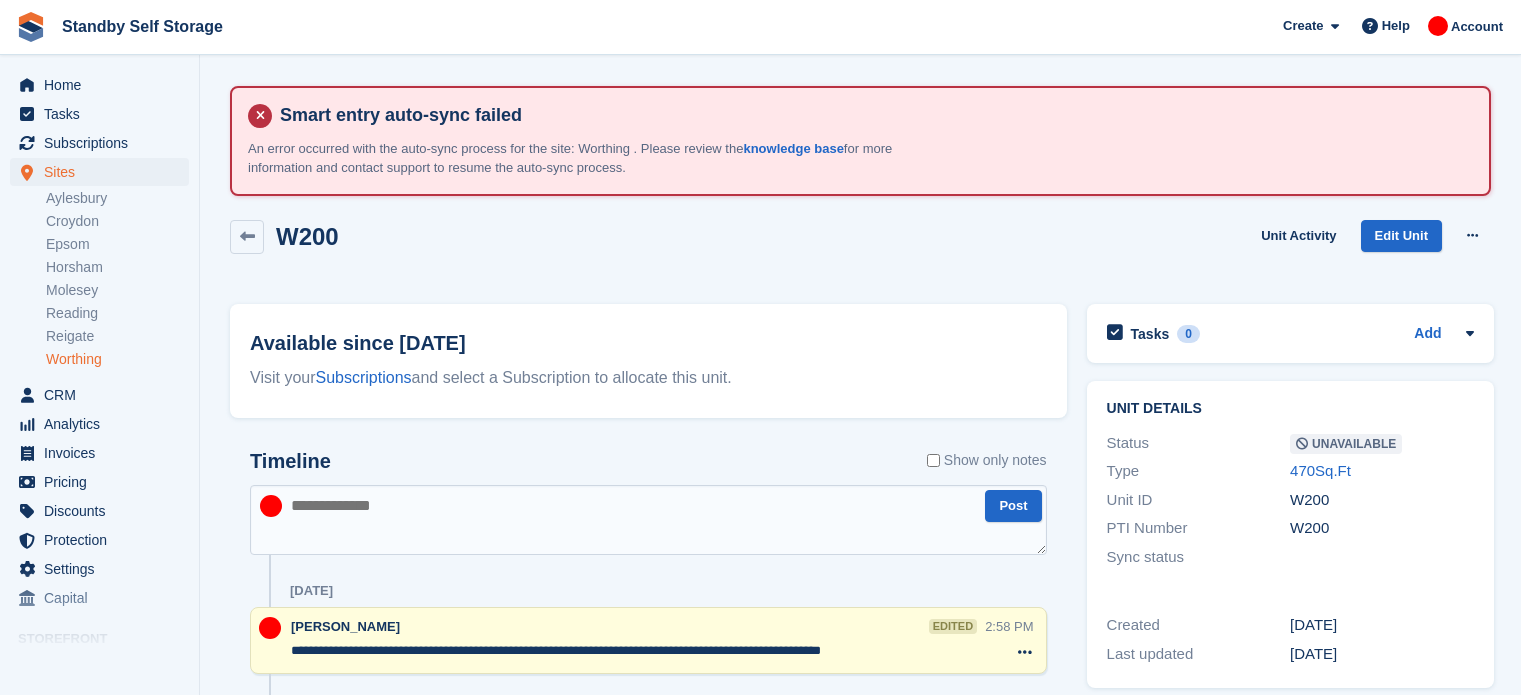 scroll, scrollTop: 0, scrollLeft: 0, axis: both 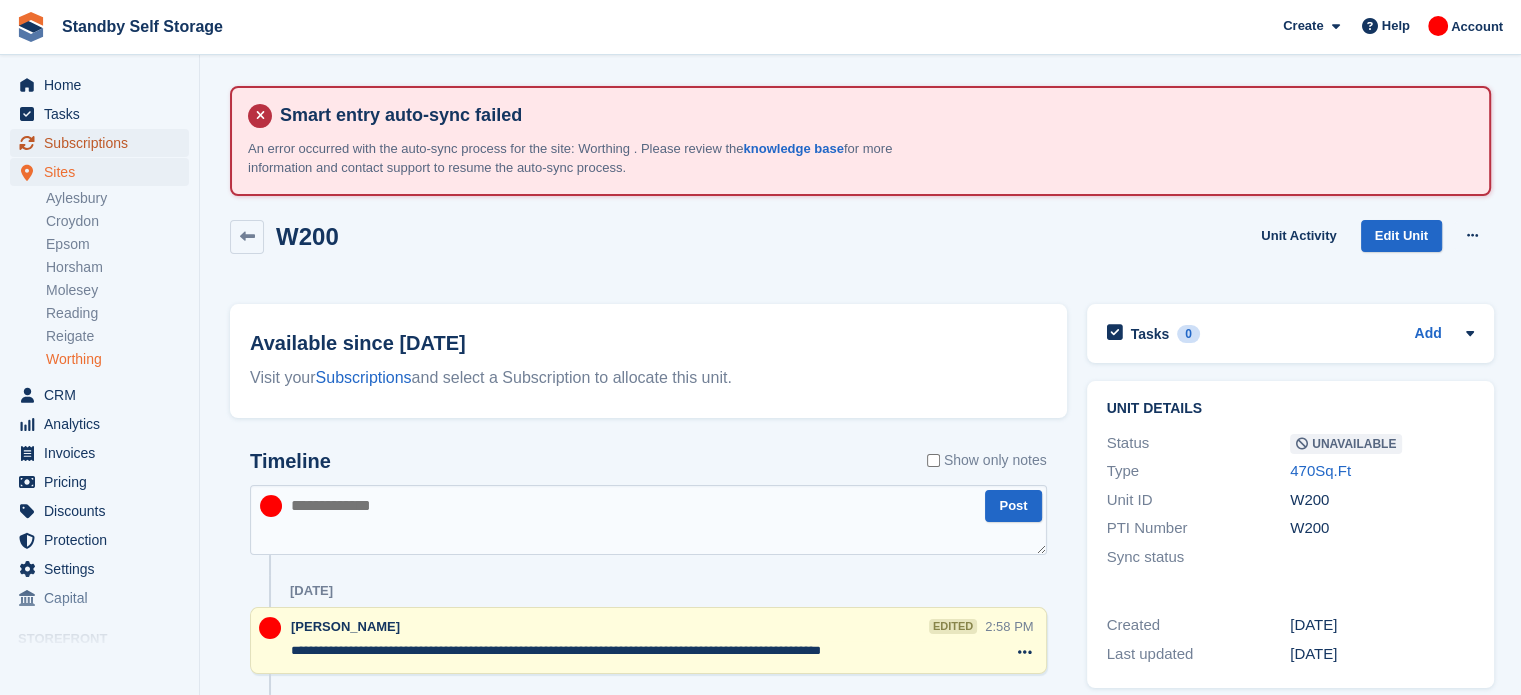 click on "Subscriptions" at bounding box center [104, 143] 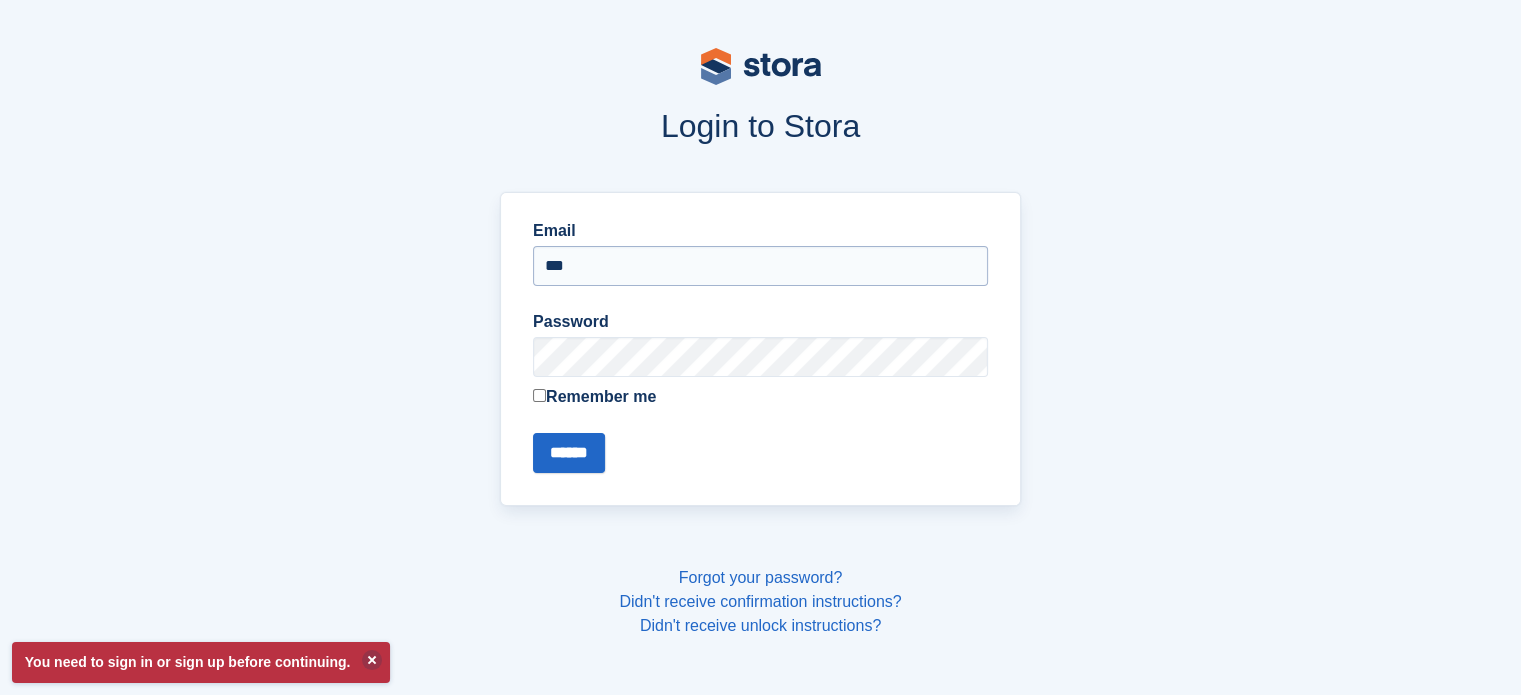 type on "**********" 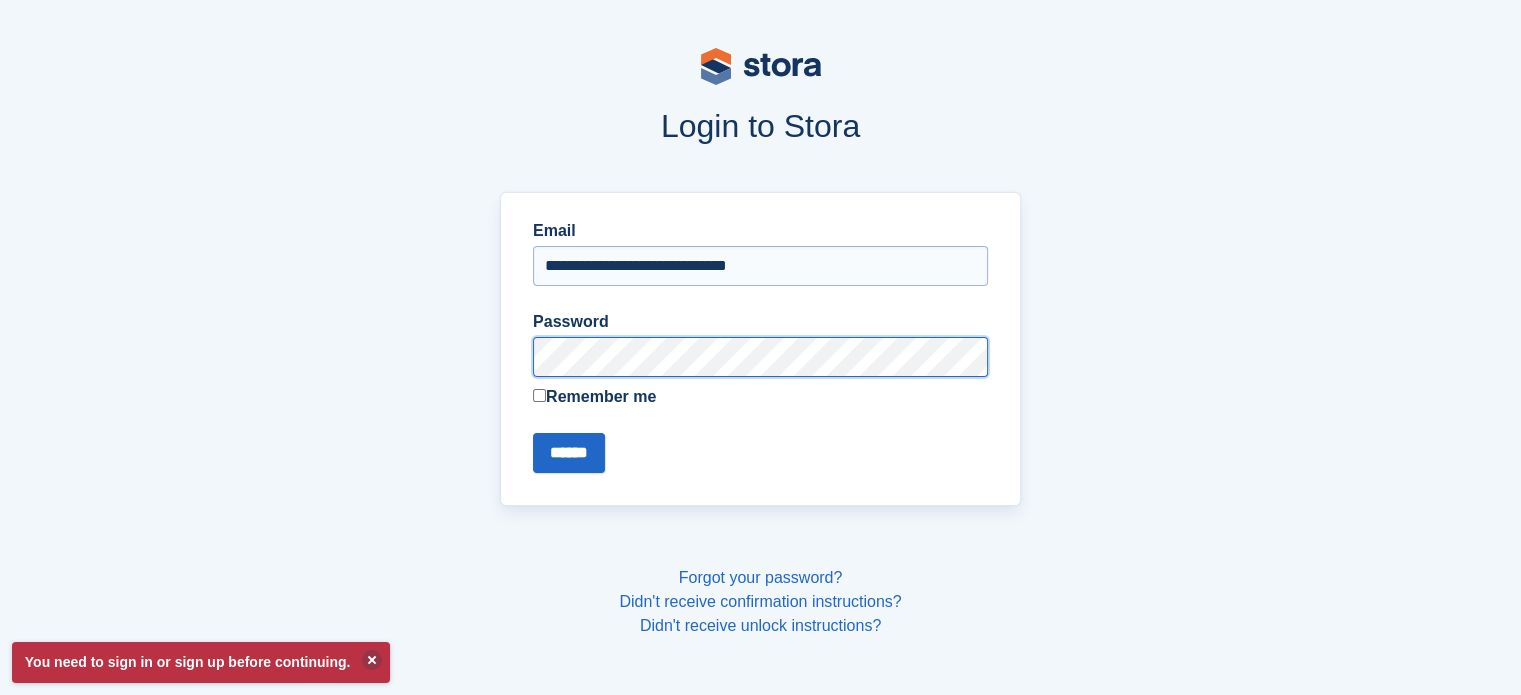 click on "******" at bounding box center [569, 453] 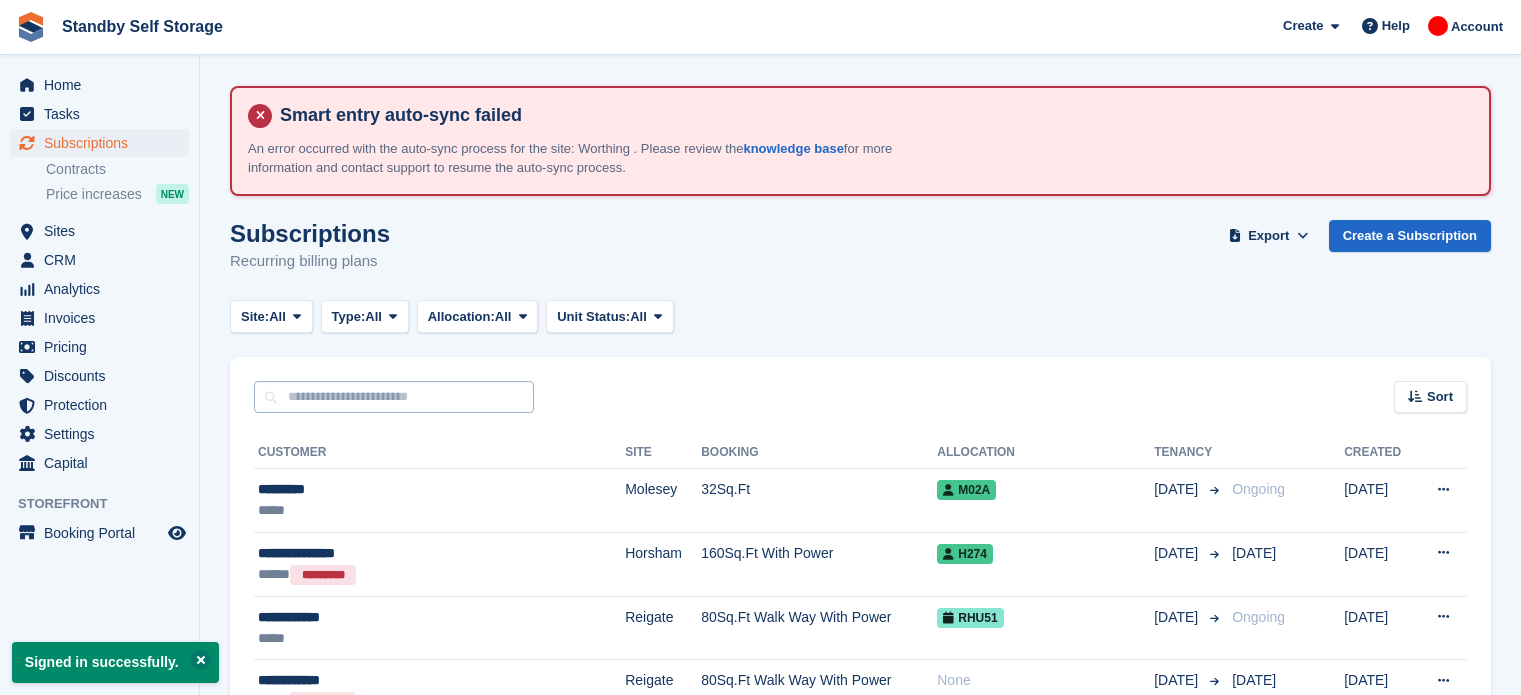 scroll, scrollTop: 0, scrollLeft: 0, axis: both 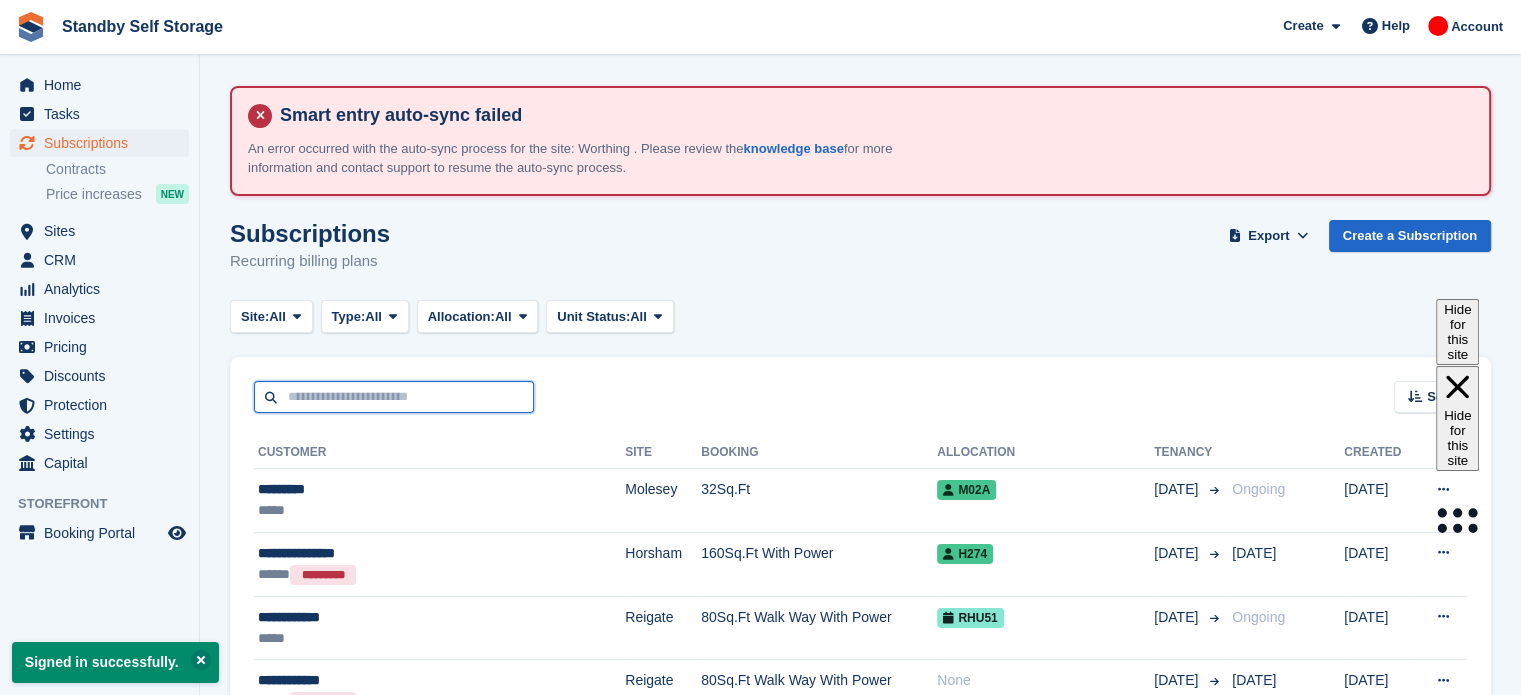 click at bounding box center (394, 397) 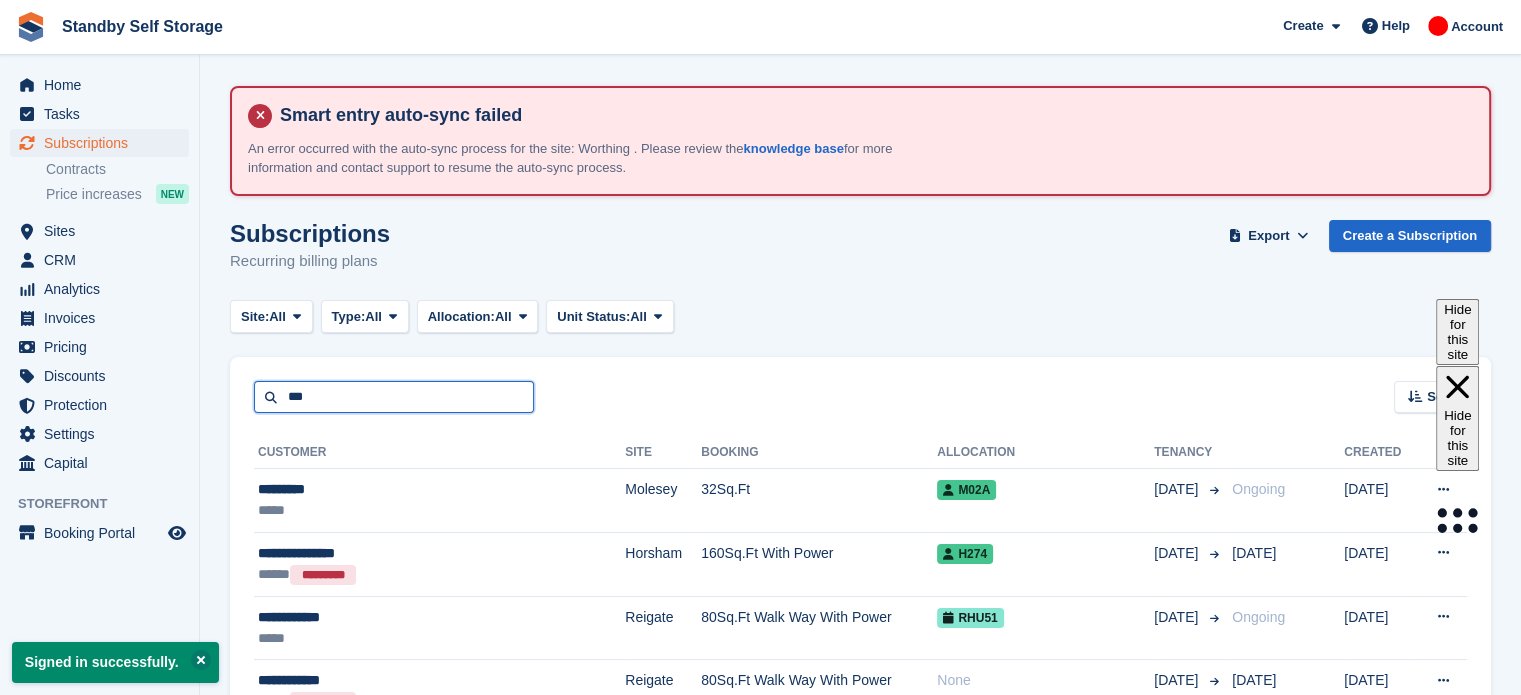 type on "***" 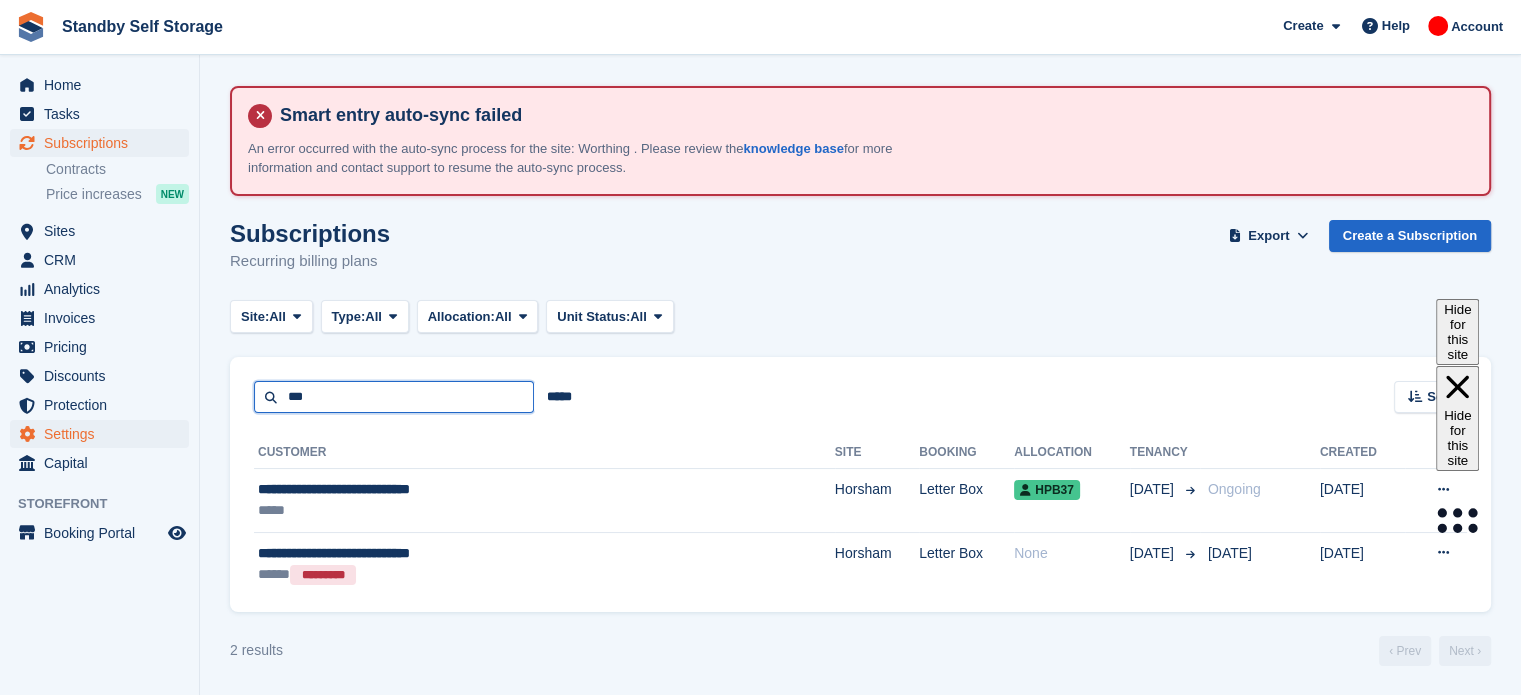 drag, startPoint x: 356, startPoint y: 394, endPoint x: 36, endPoint y: 423, distance: 321.31137 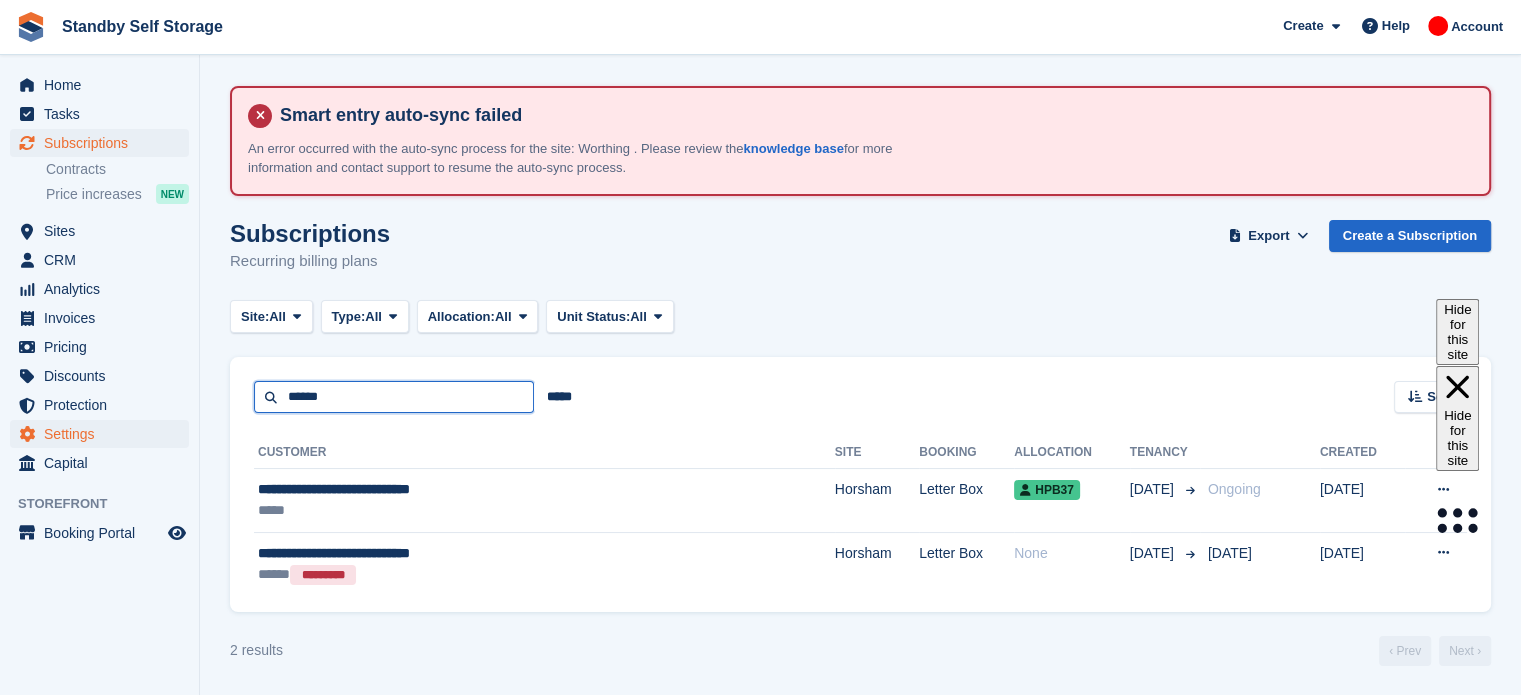 type on "******" 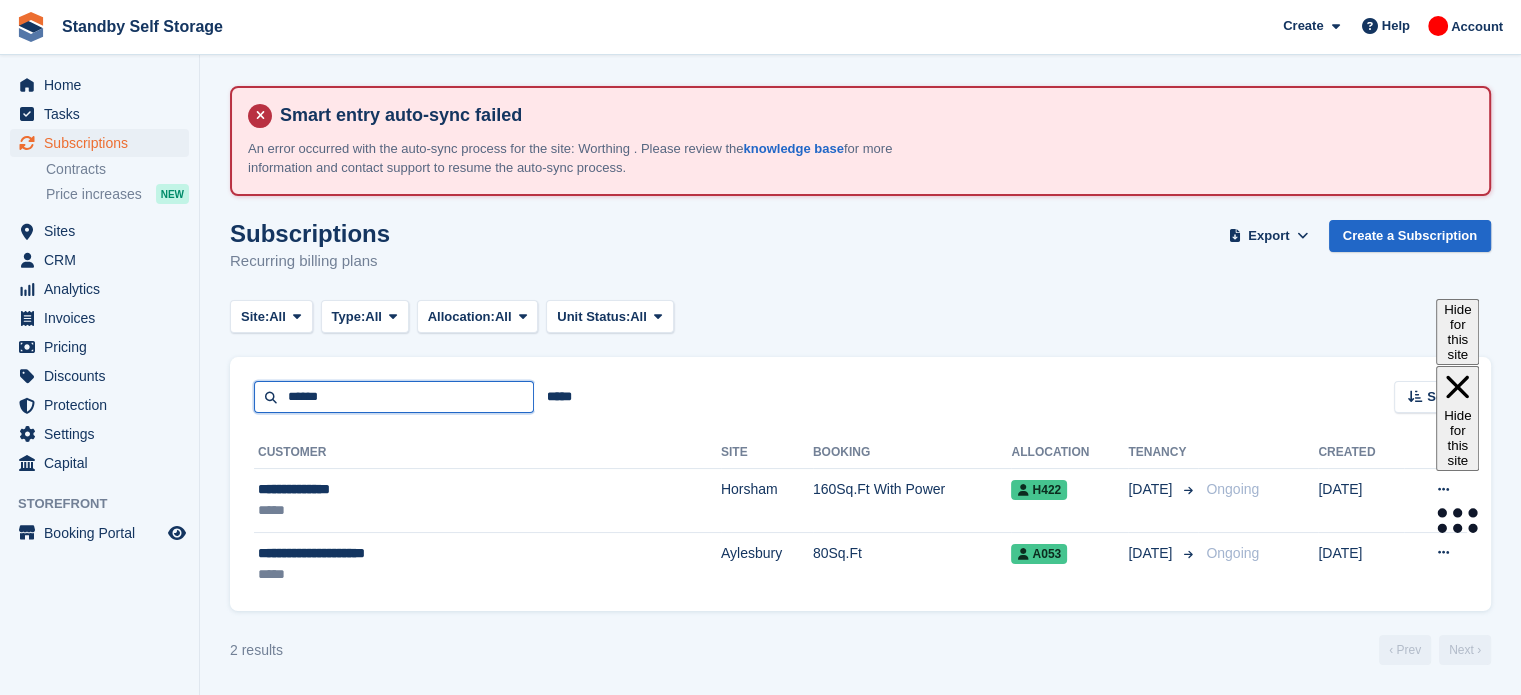 click on "******" at bounding box center [394, 397] 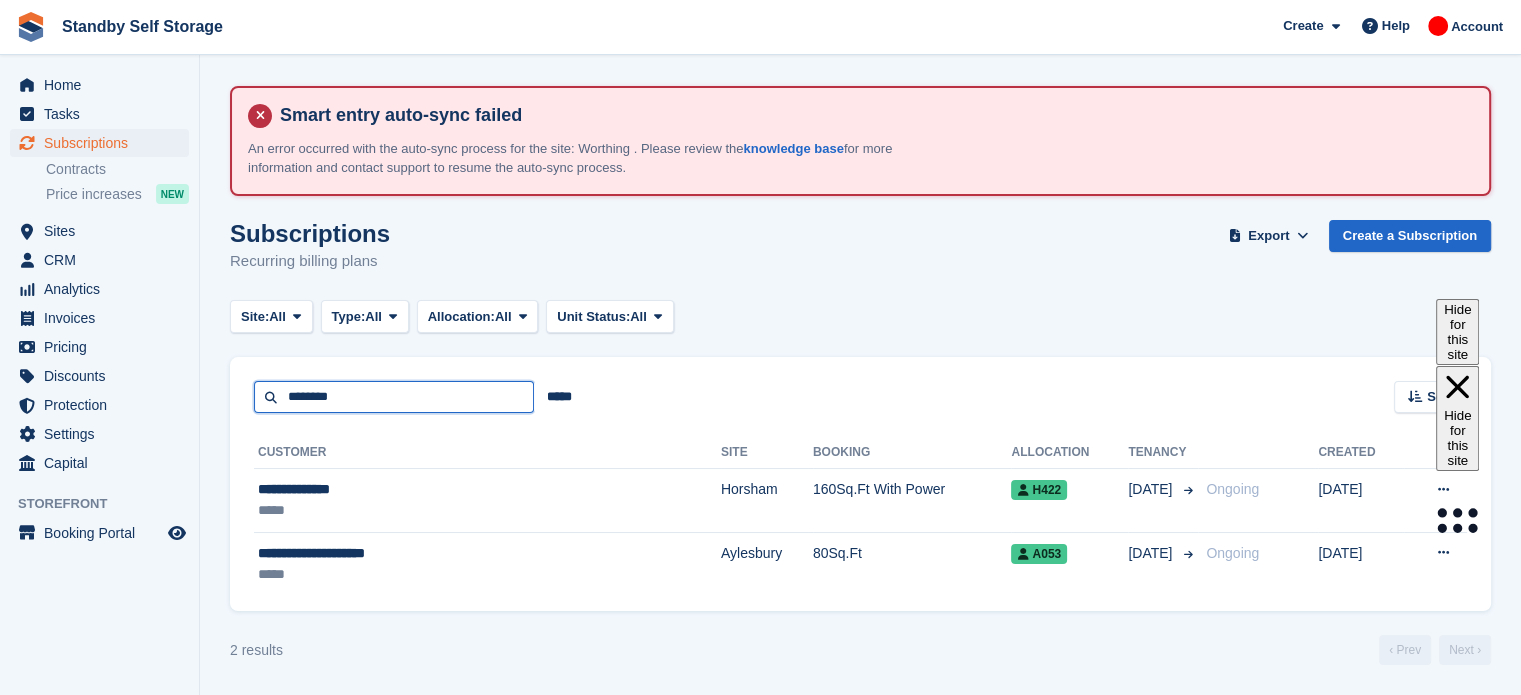 type on "********" 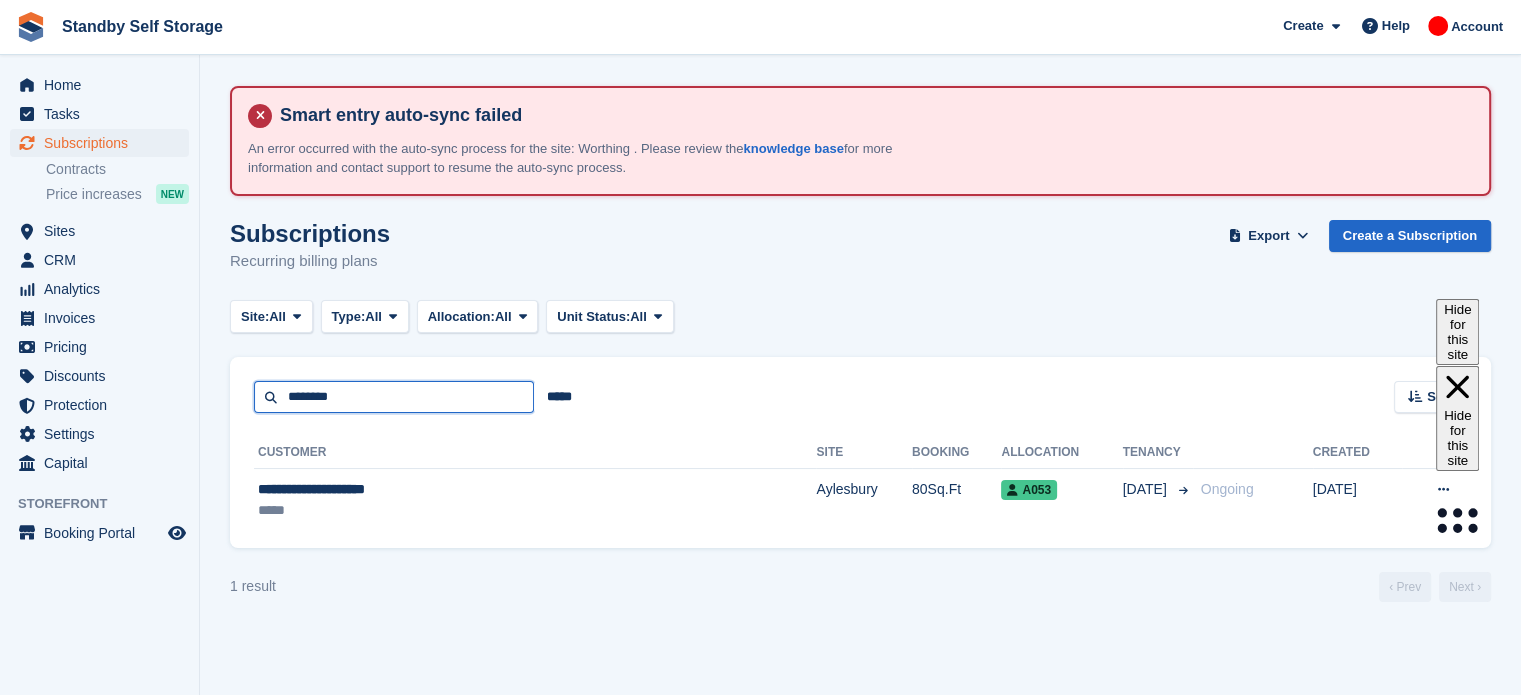 drag, startPoint x: 387, startPoint y: 383, endPoint x: 244, endPoint y: 364, distance: 144.25671 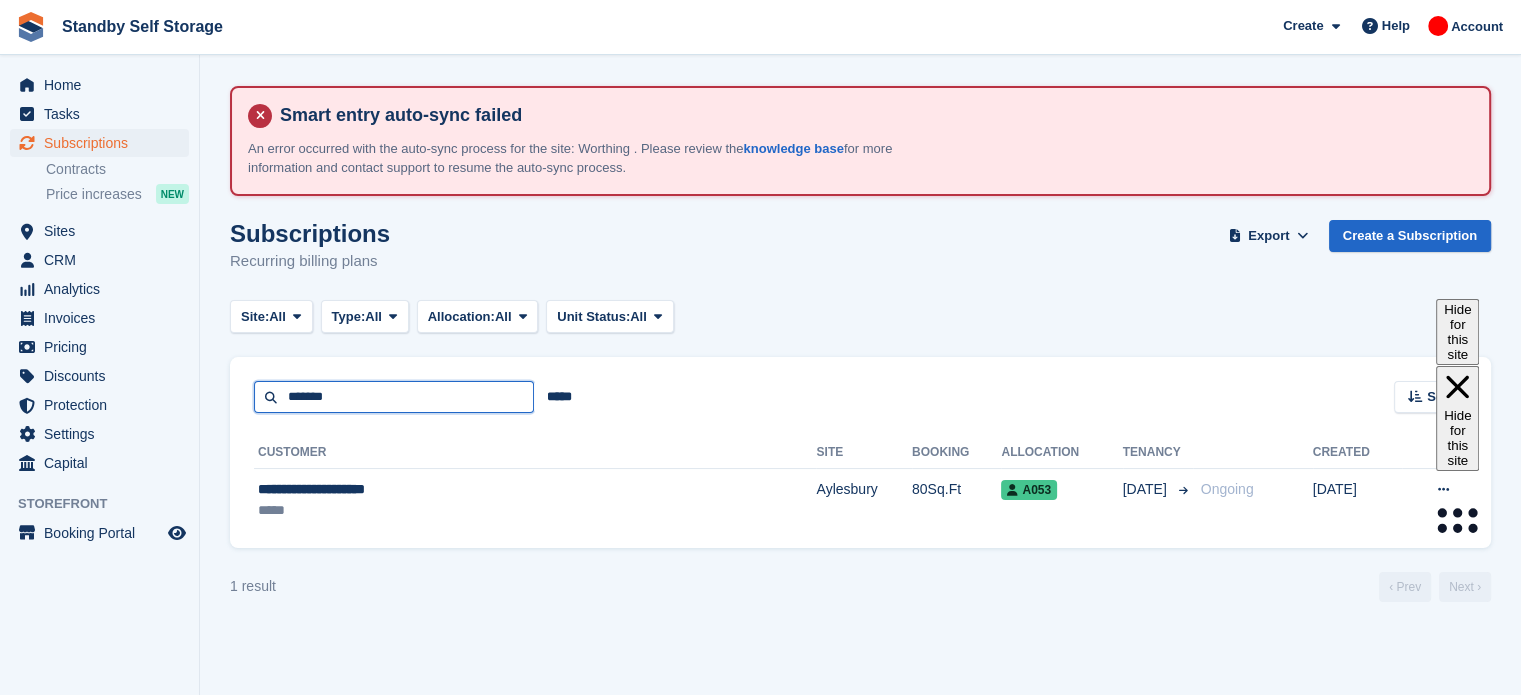type on "*******" 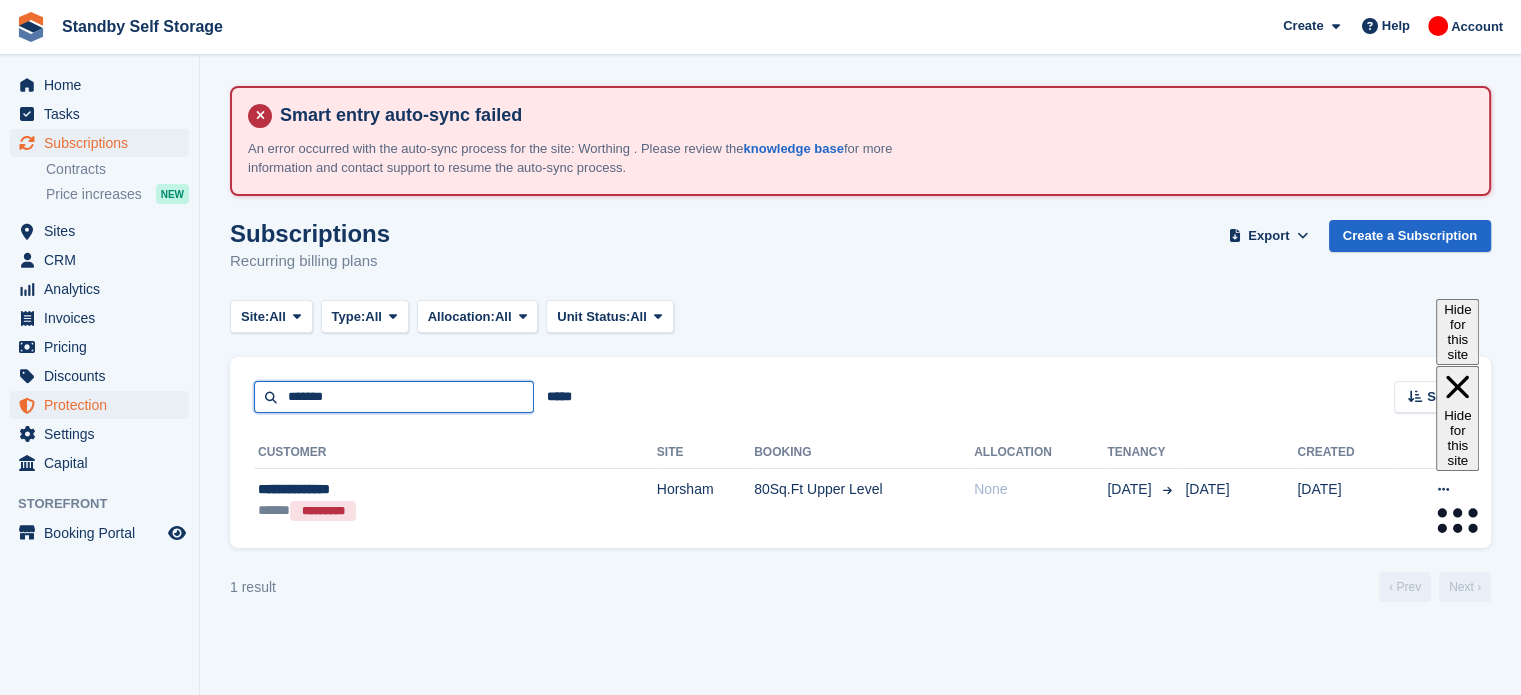 drag, startPoint x: 373, startPoint y: 391, endPoint x: 176, endPoint y: 398, distance: 197.12433 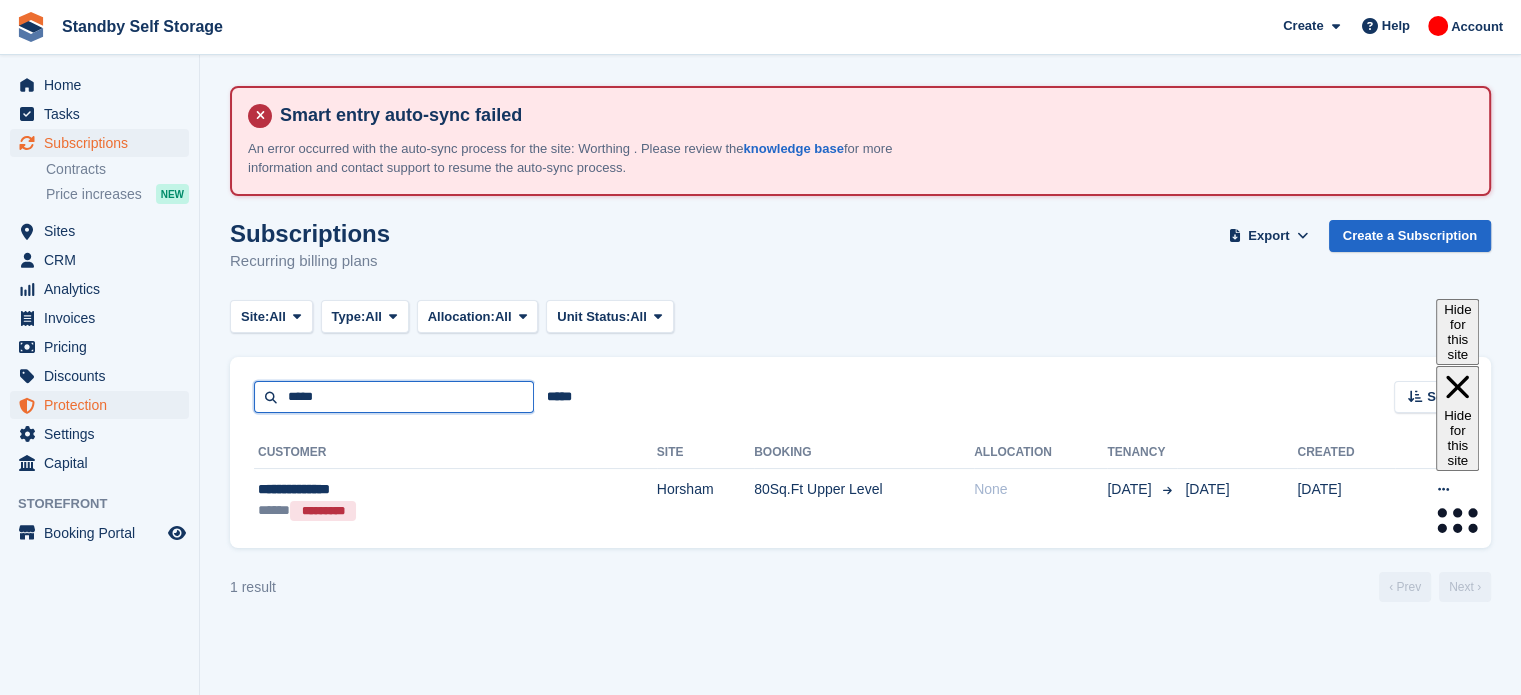 type on "*****" 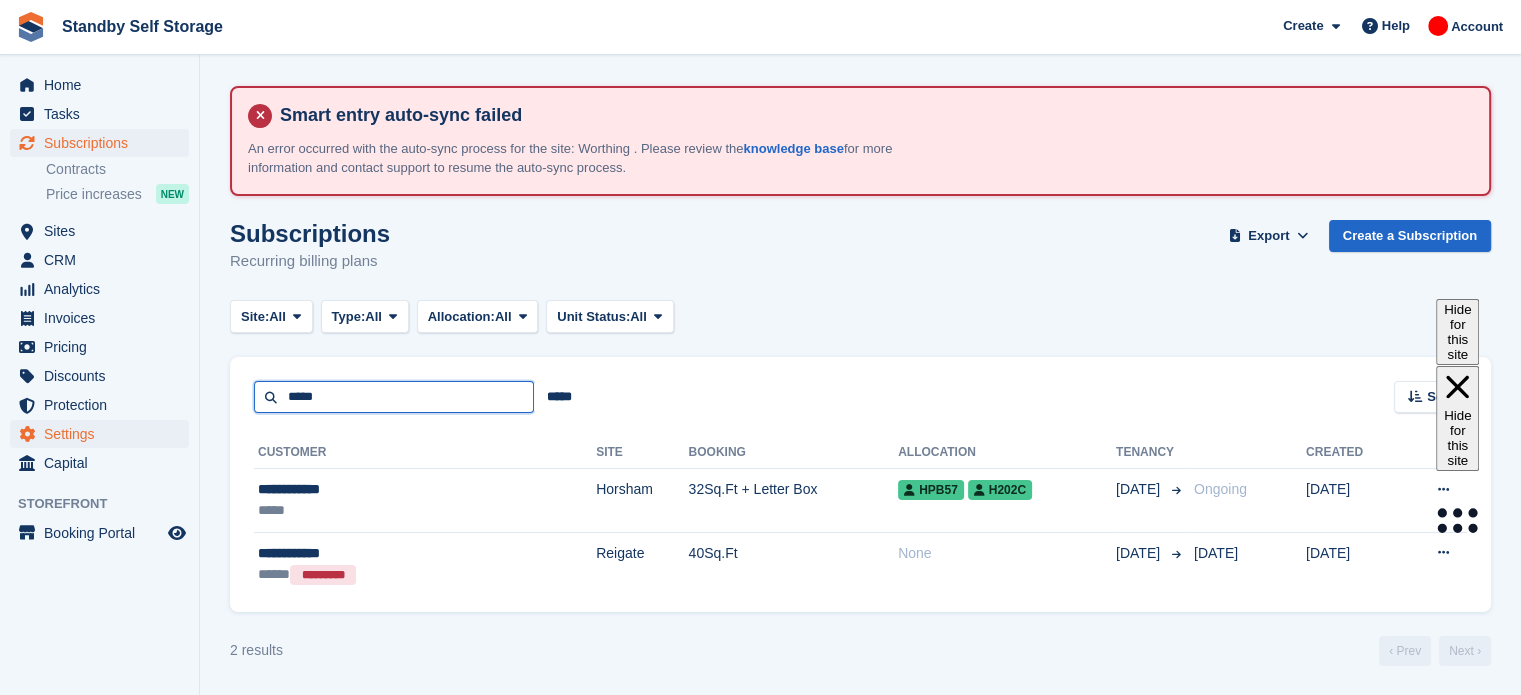 drag, startPoint x: 359, startPoint y: 388, endPoint x: 122, endPoint y: 427, distance: 240.18742 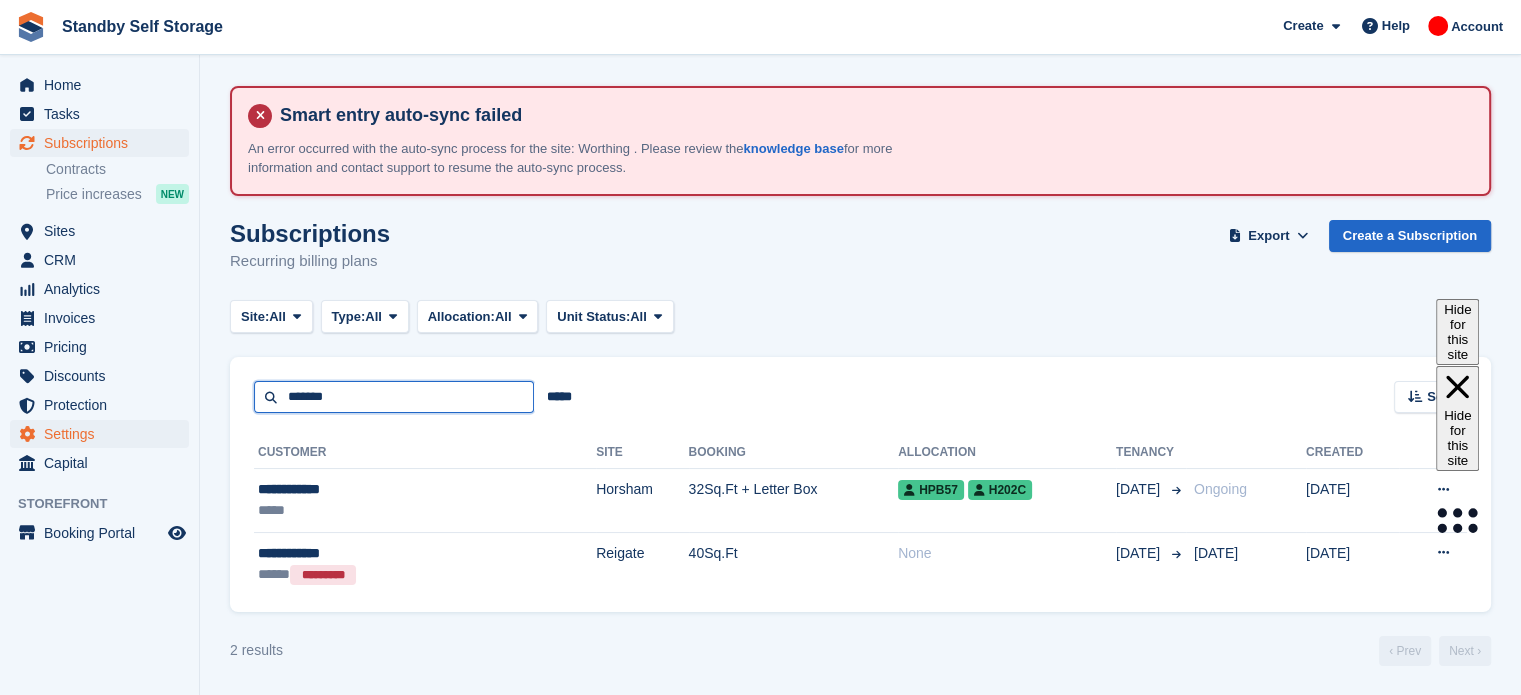 type on "*******" 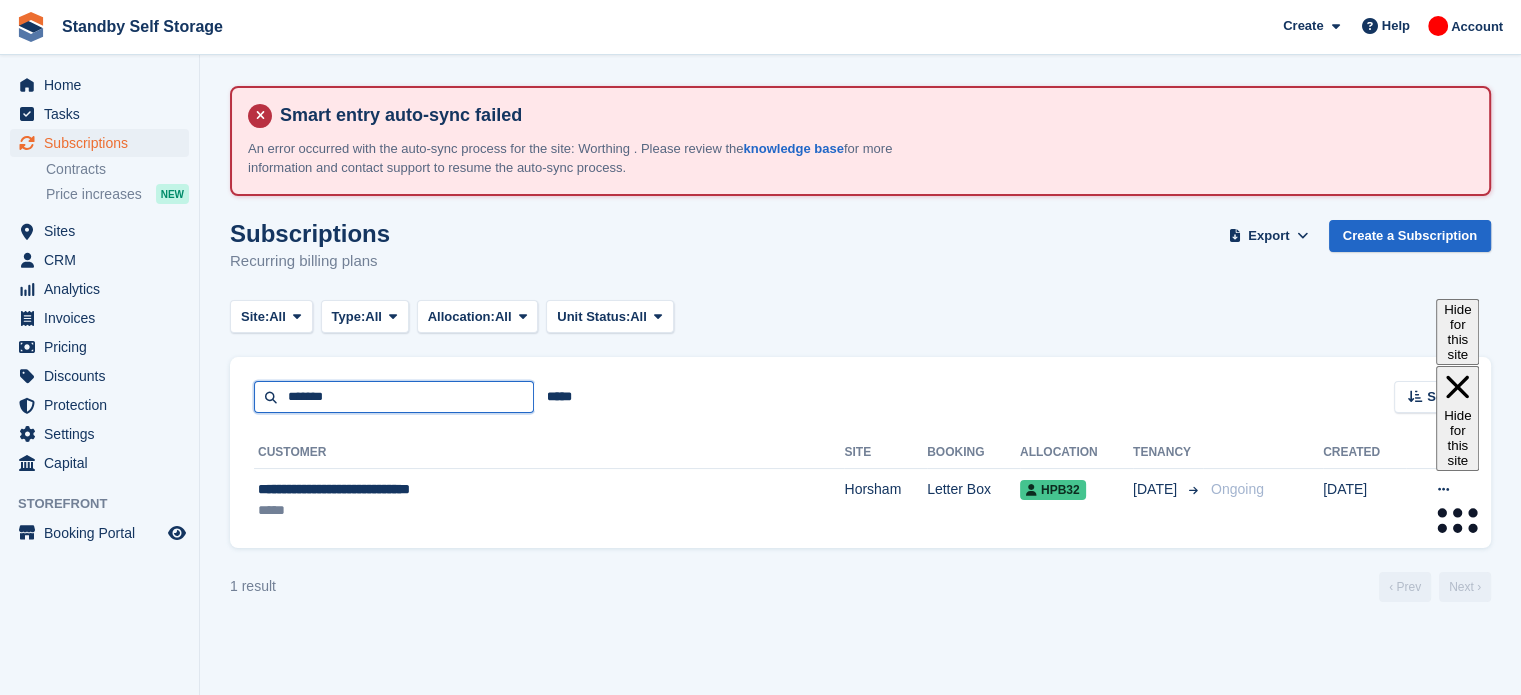 drag, startPoint x: 387, startPoint y: 397, endPoint x: 231, endPoint y: 395, distance: 156.01282 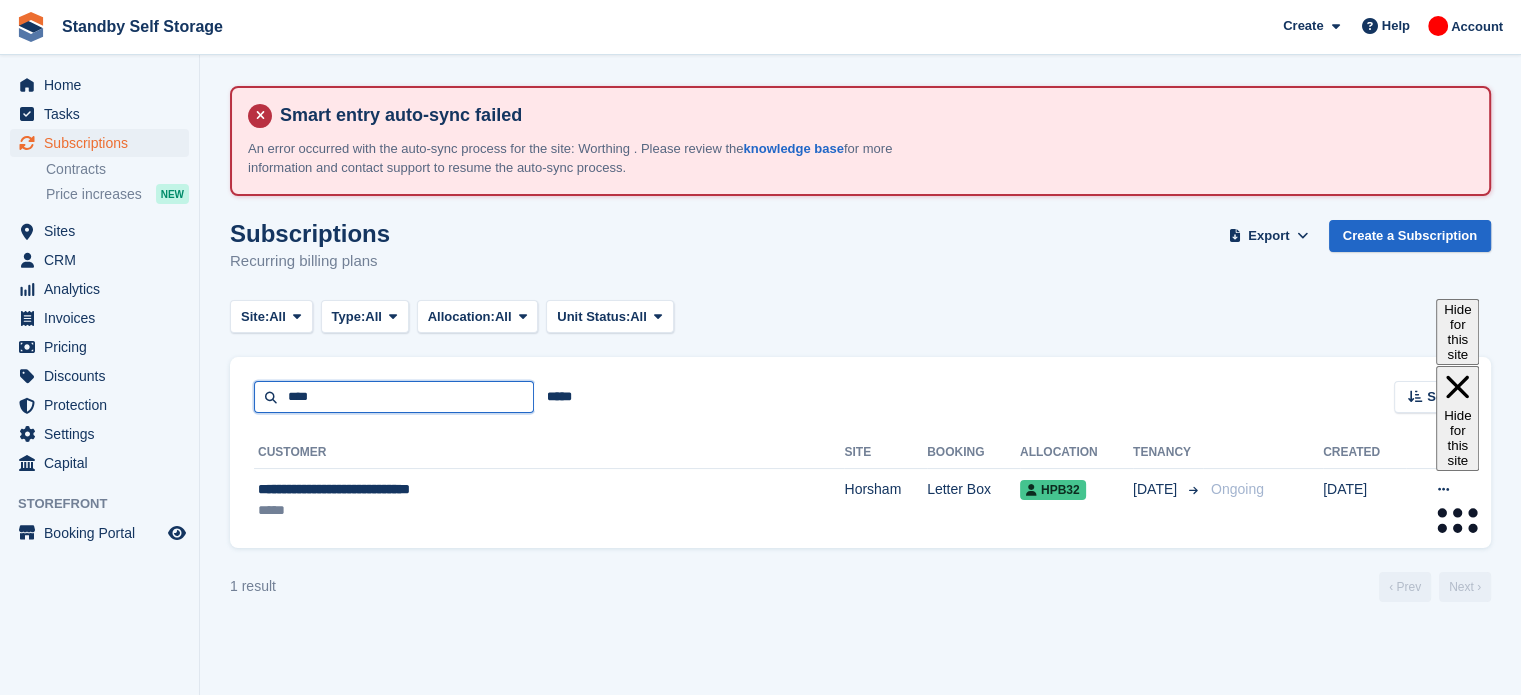 type on "****" 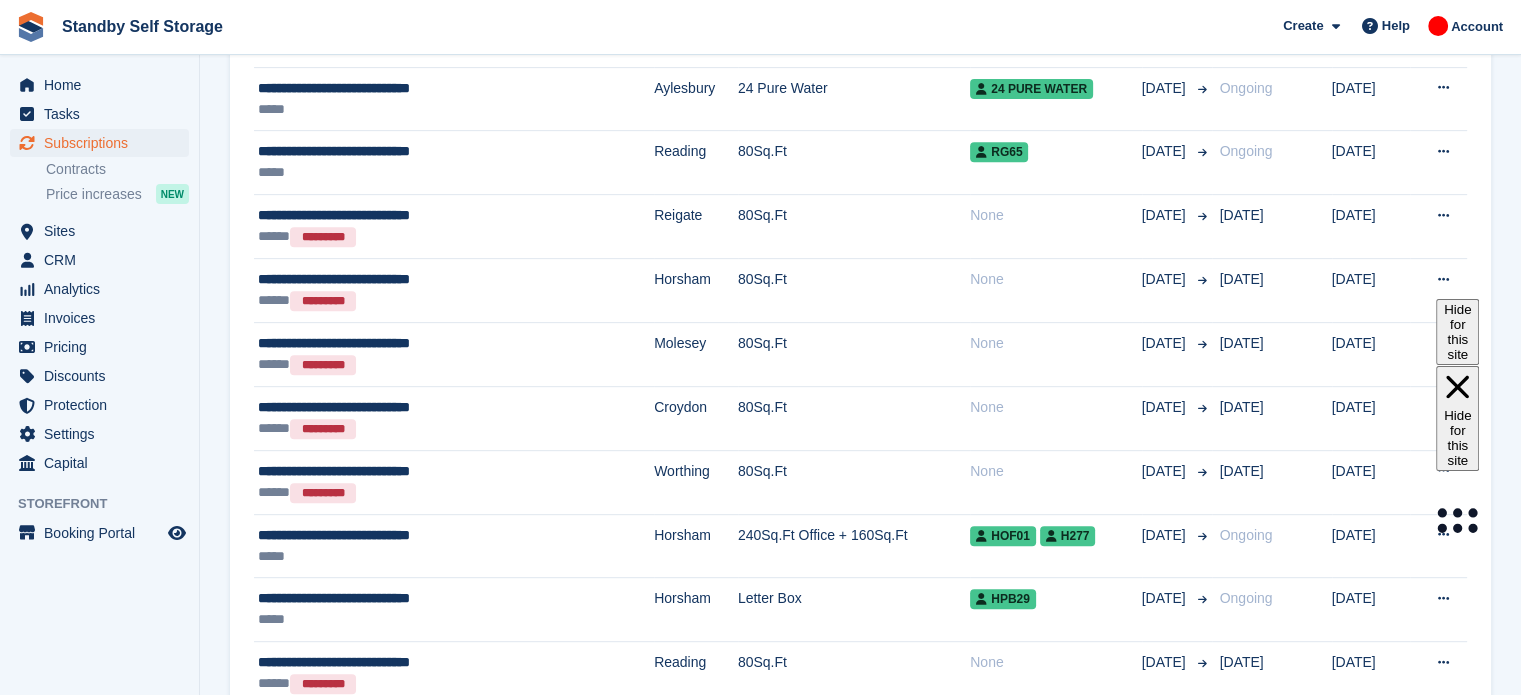 scroll, scrollTop: 849, scrollLeft: 0, axis: vertical 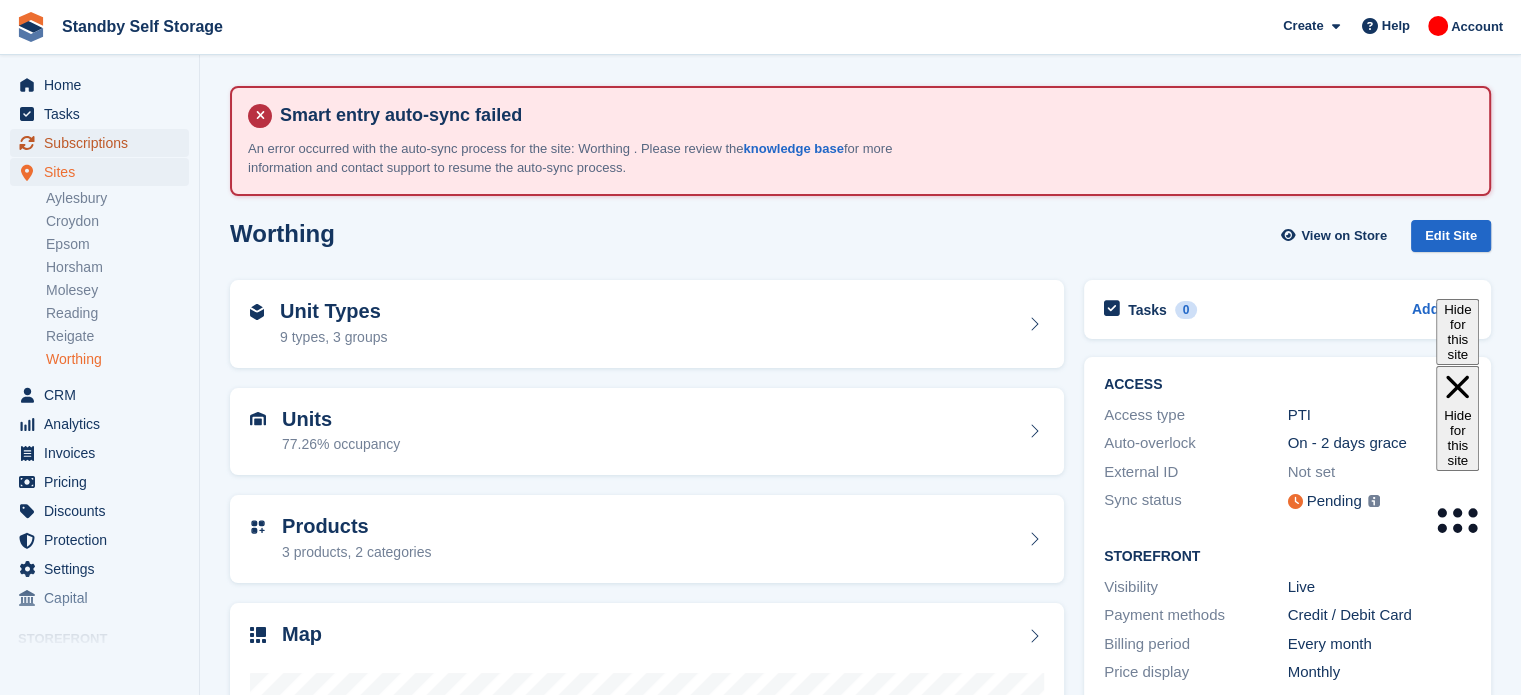 click on "Subscriptions" at bounding box center (104, 143) 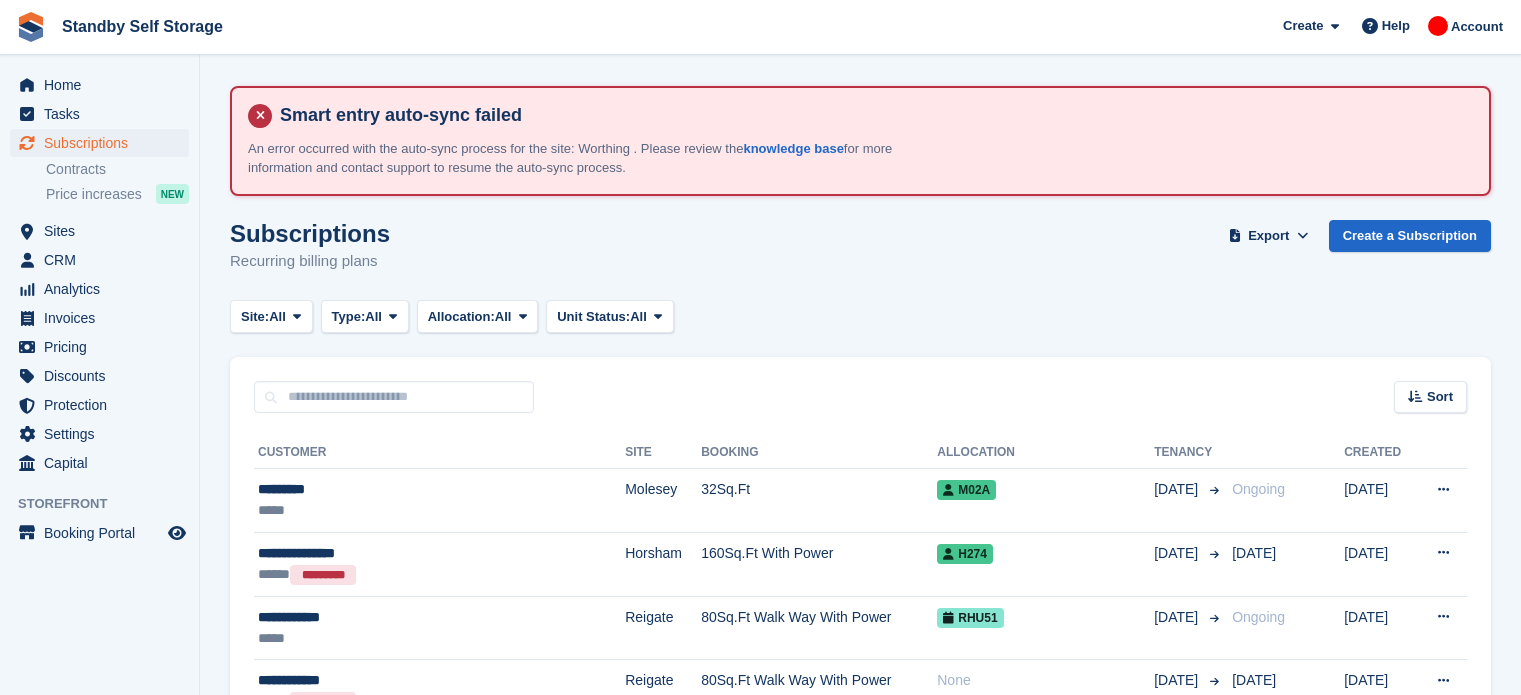 scroll, scrollTop: 0, scrollLeft: 0, axis: both 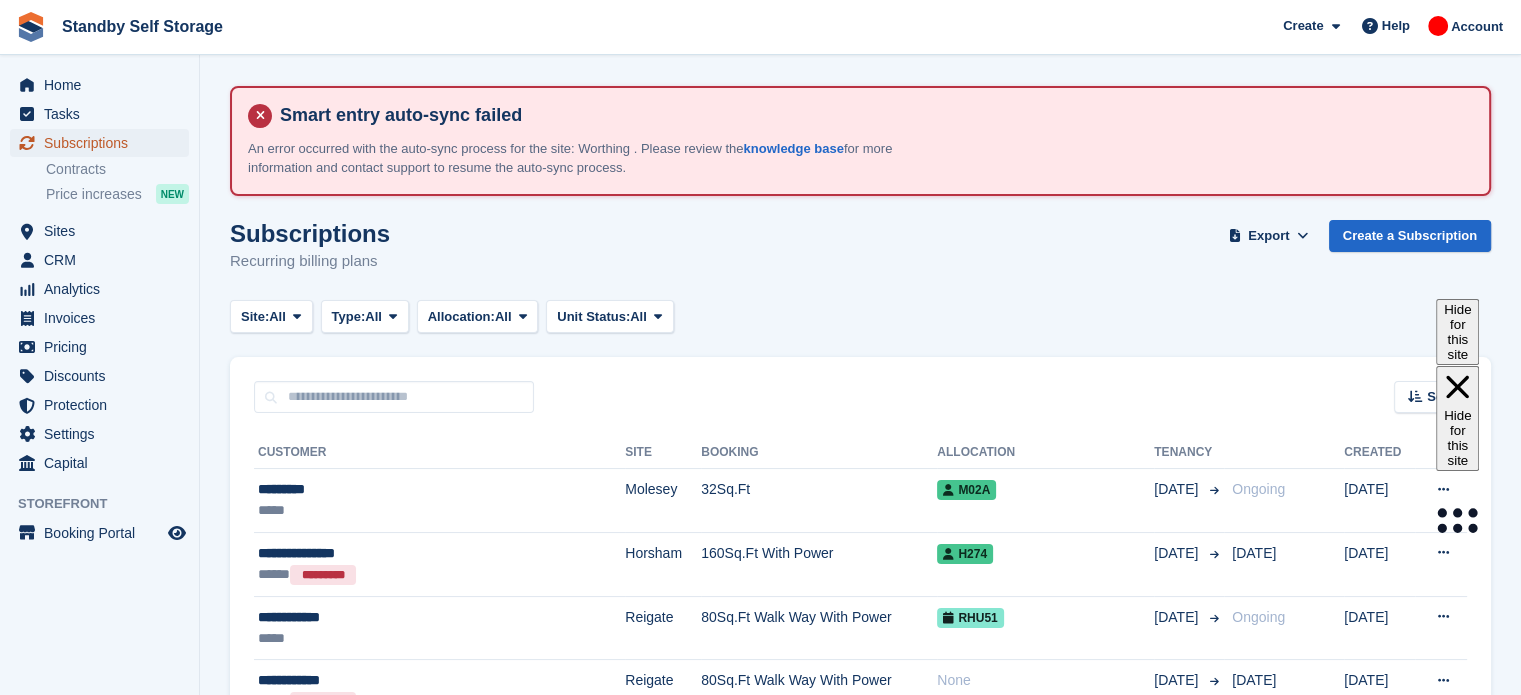 click on "Subscriptions" at bounding box center (104, 143) 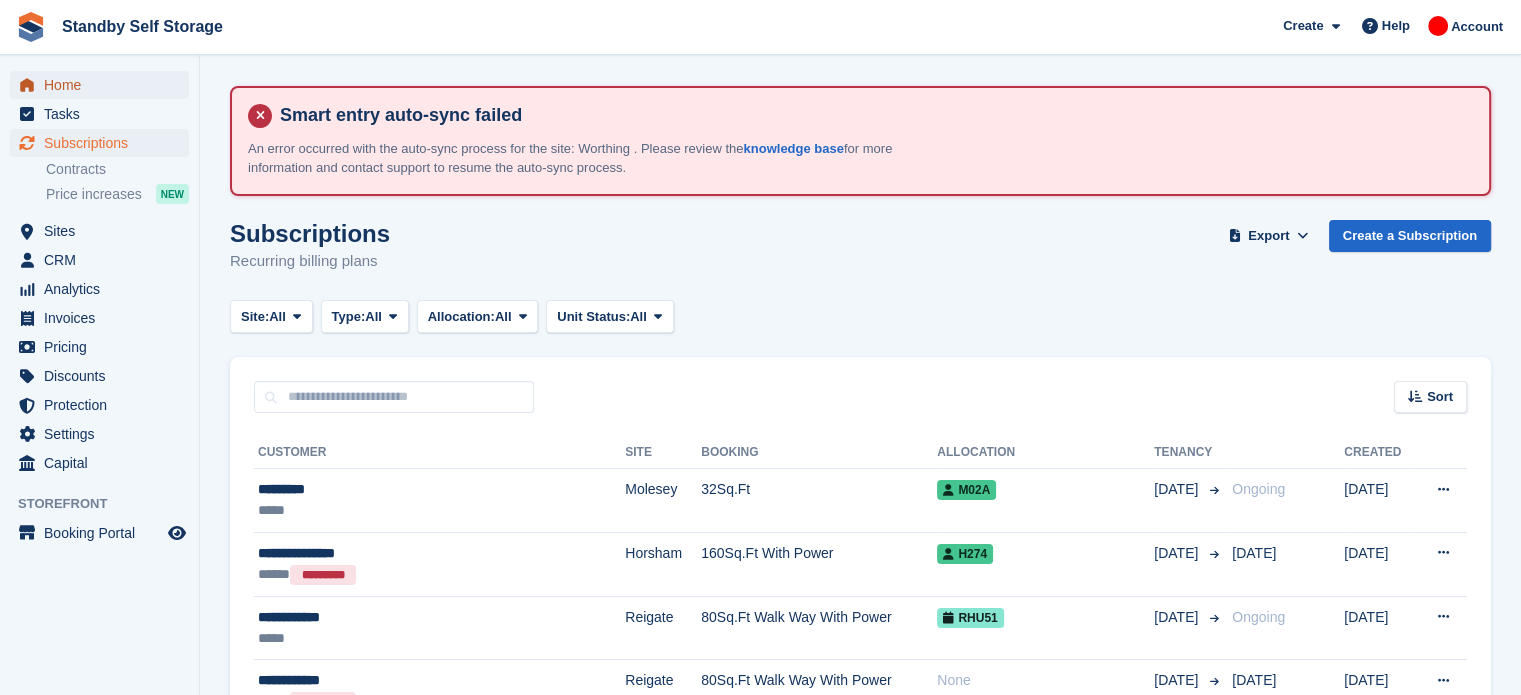 click on "Home" at bounding box center [104, 85] 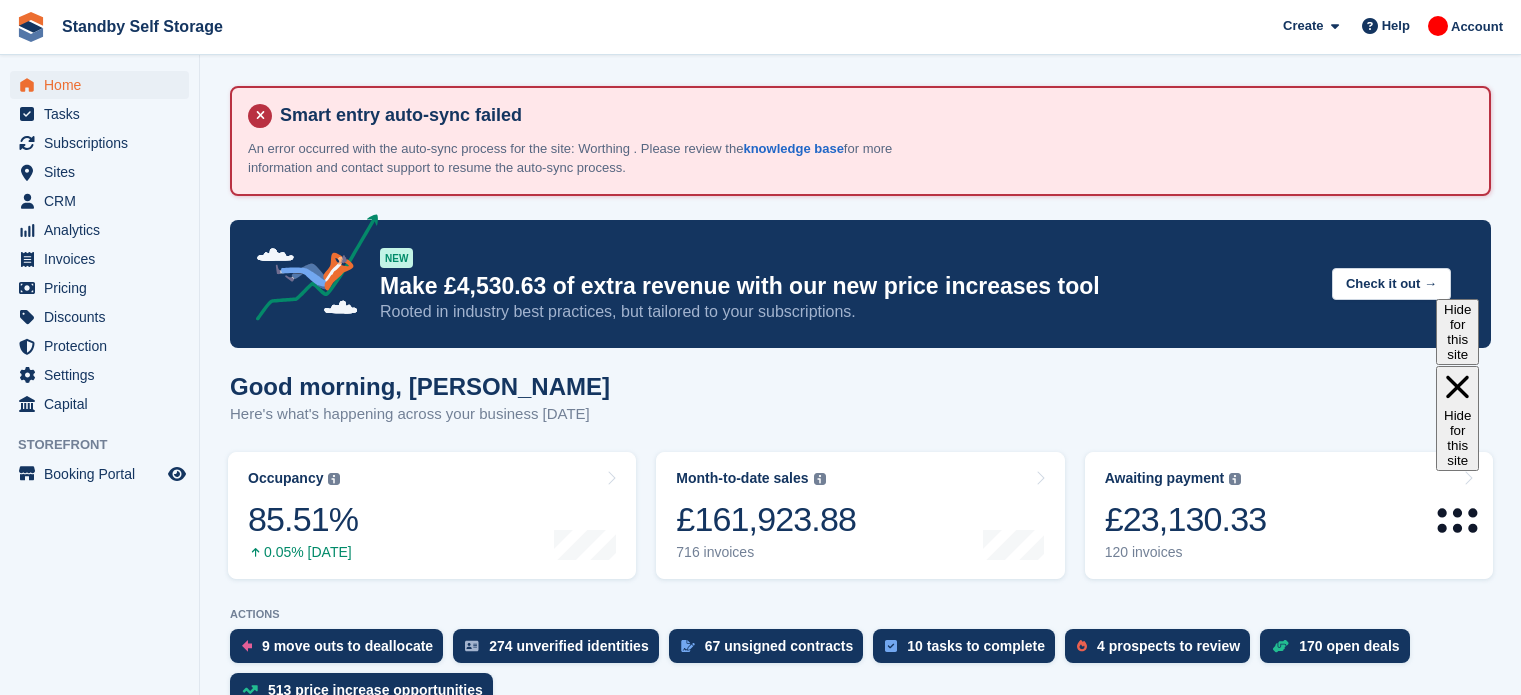 scroll, scrollTop: 0, scrollLeft: 0, axis: both 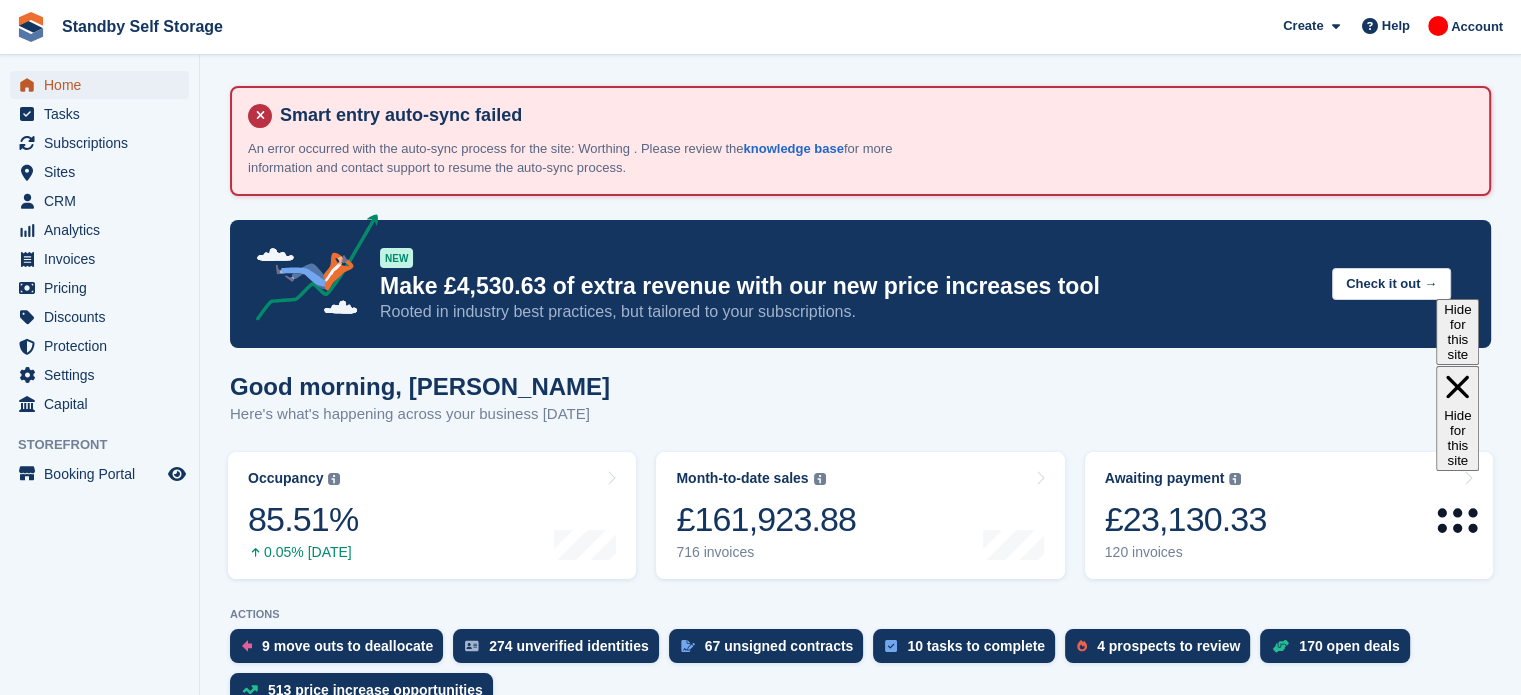 click on "Home" at bounding box center [104, 85] 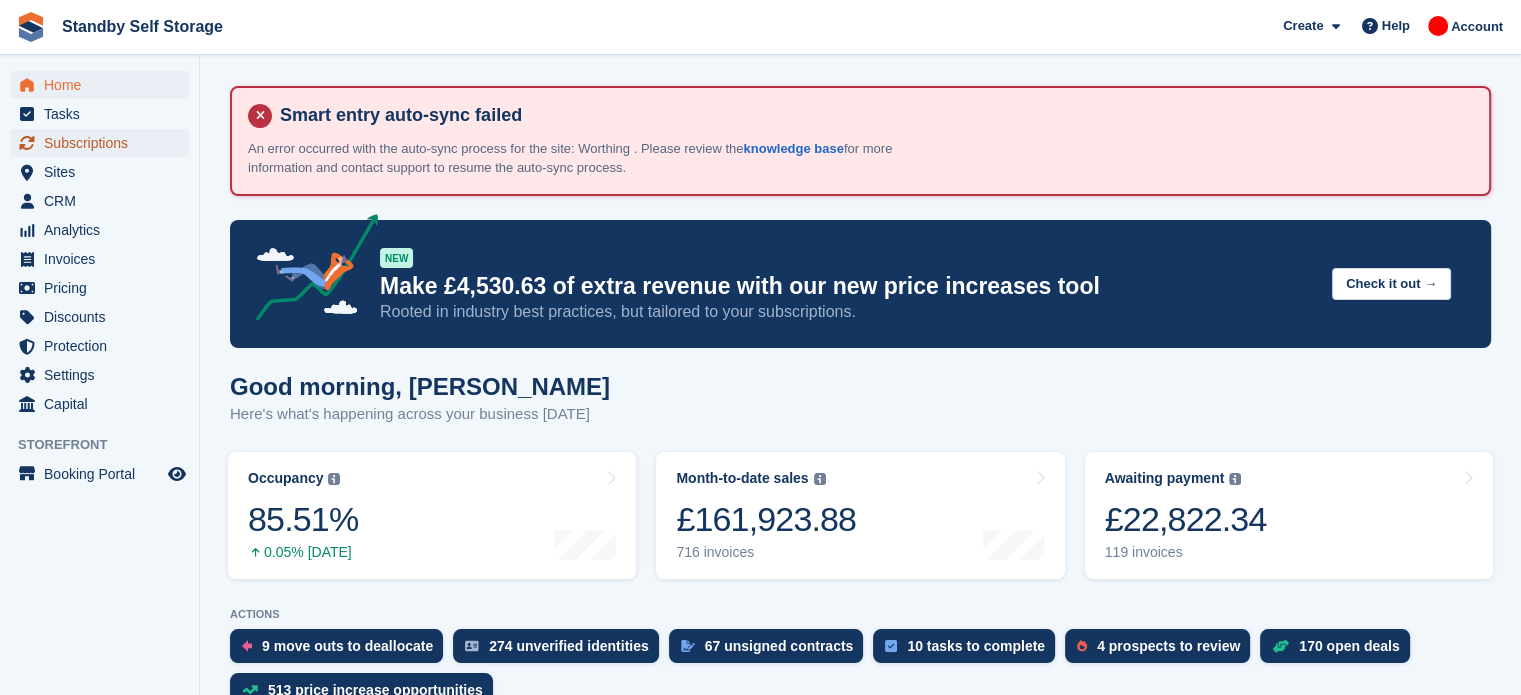 click on "Subscriptions" at bounding box center (104, 143) 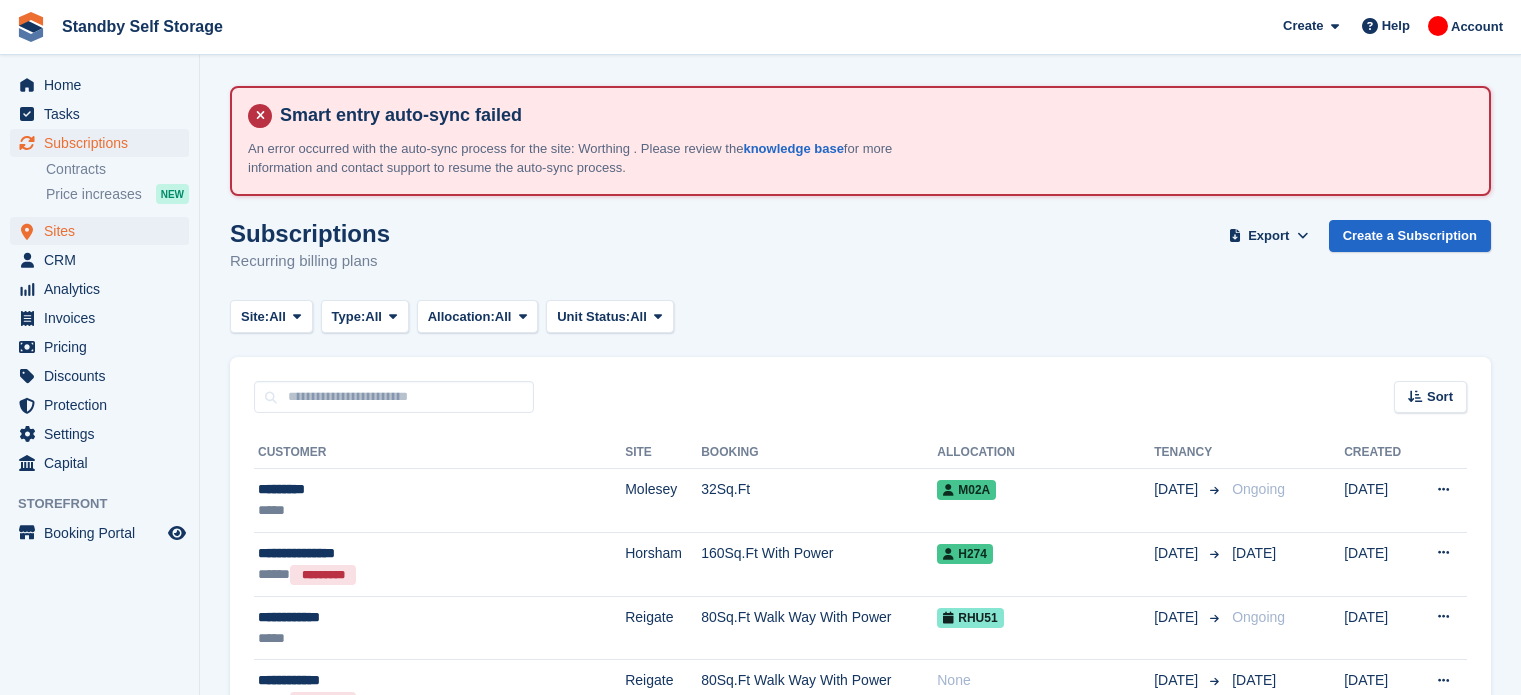 scroll, scrollTop: 0, scrollLeft: 0, axis: both 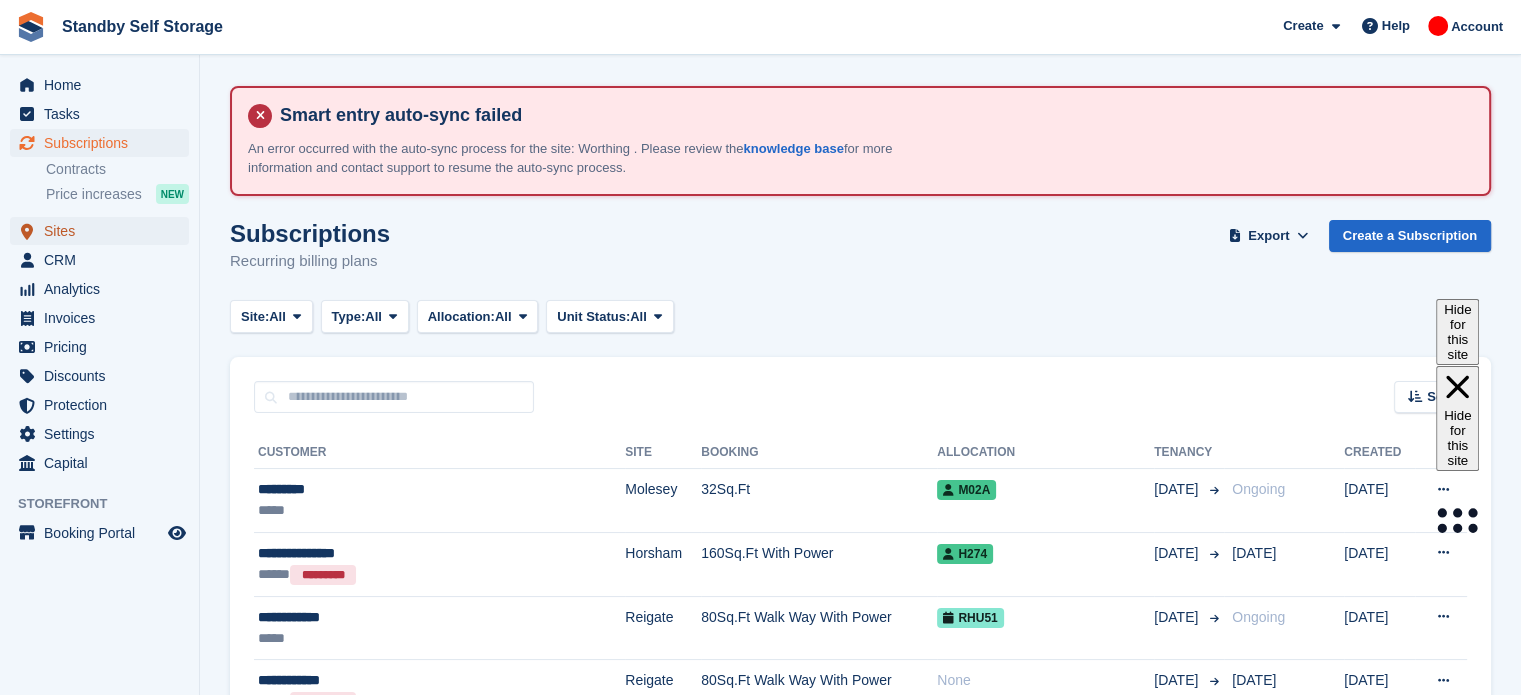 click on "Sites" at bounding box center (104, 231) 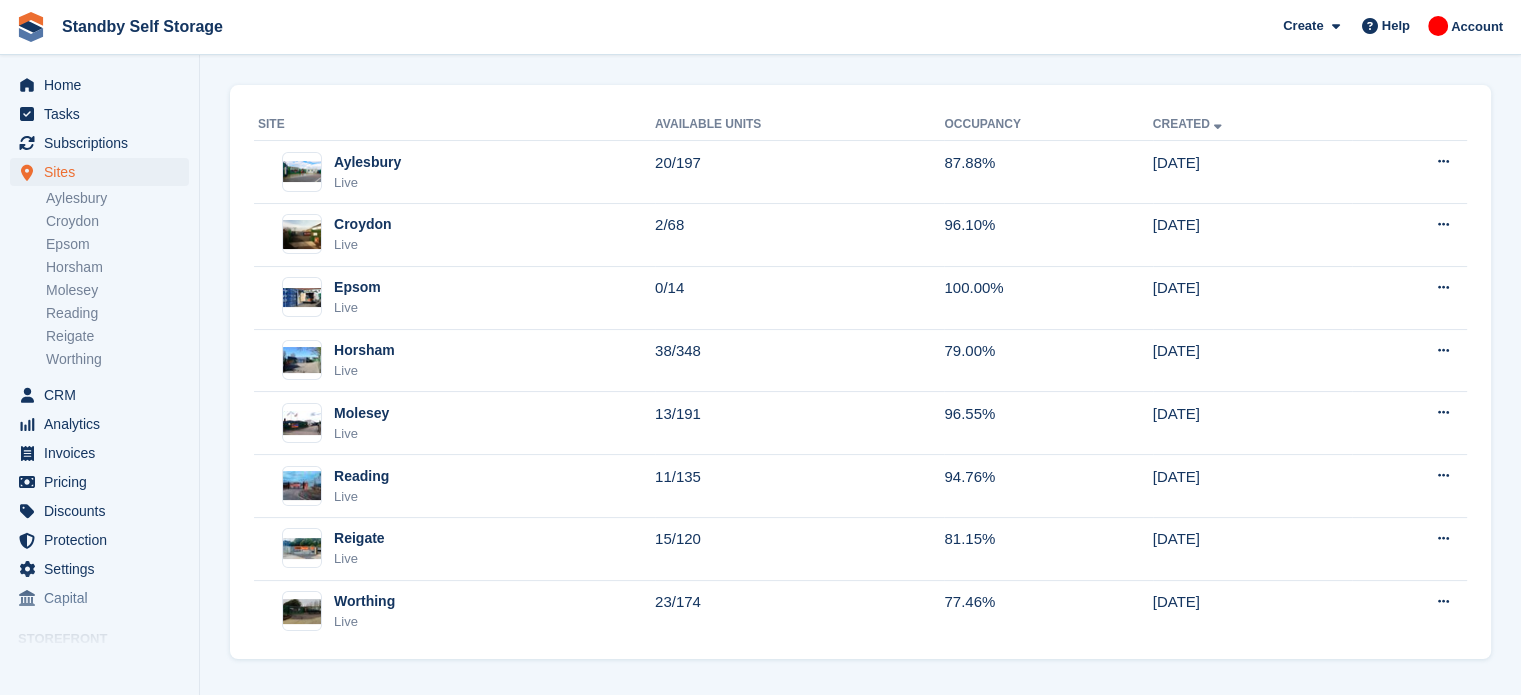 scroll, scrollTop: 217, scrollLeft: 0, axis: vertical 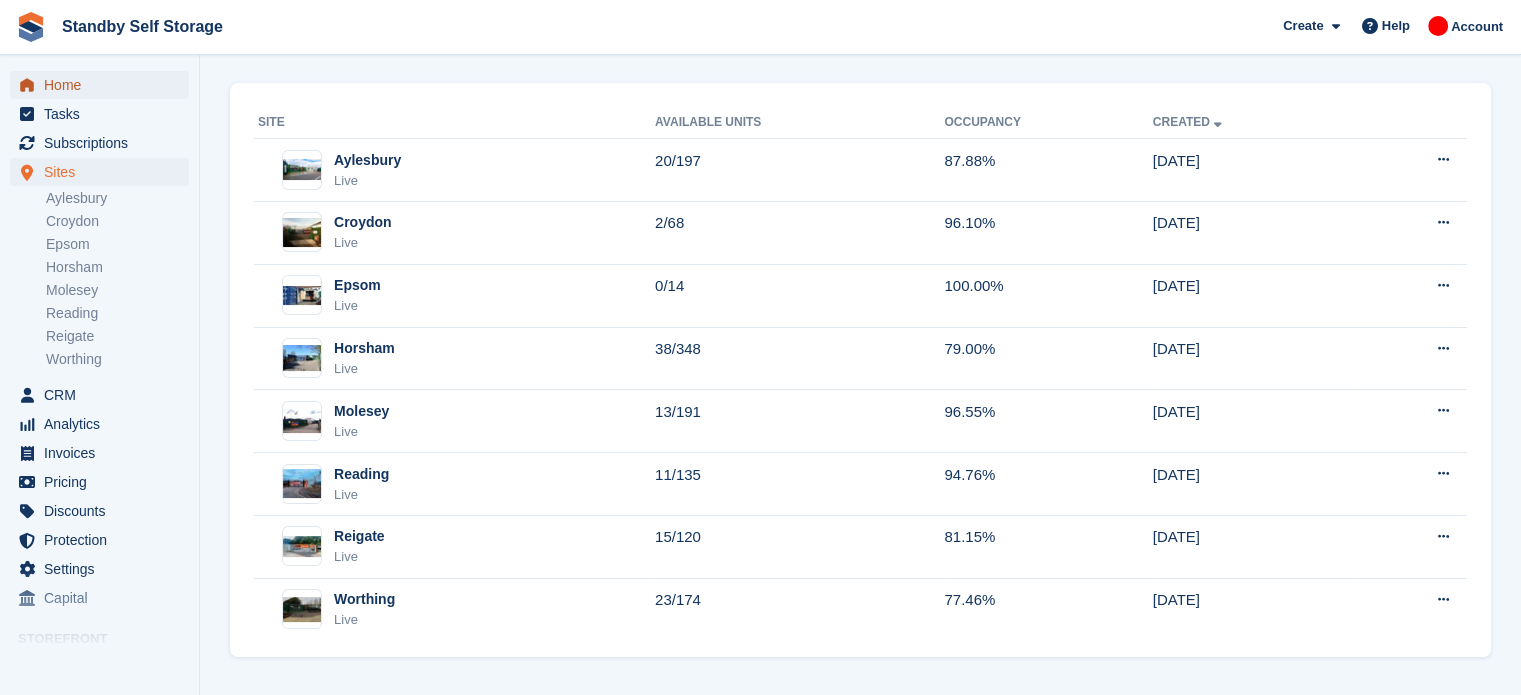 click on "Home" at bounding box center (104, 85) 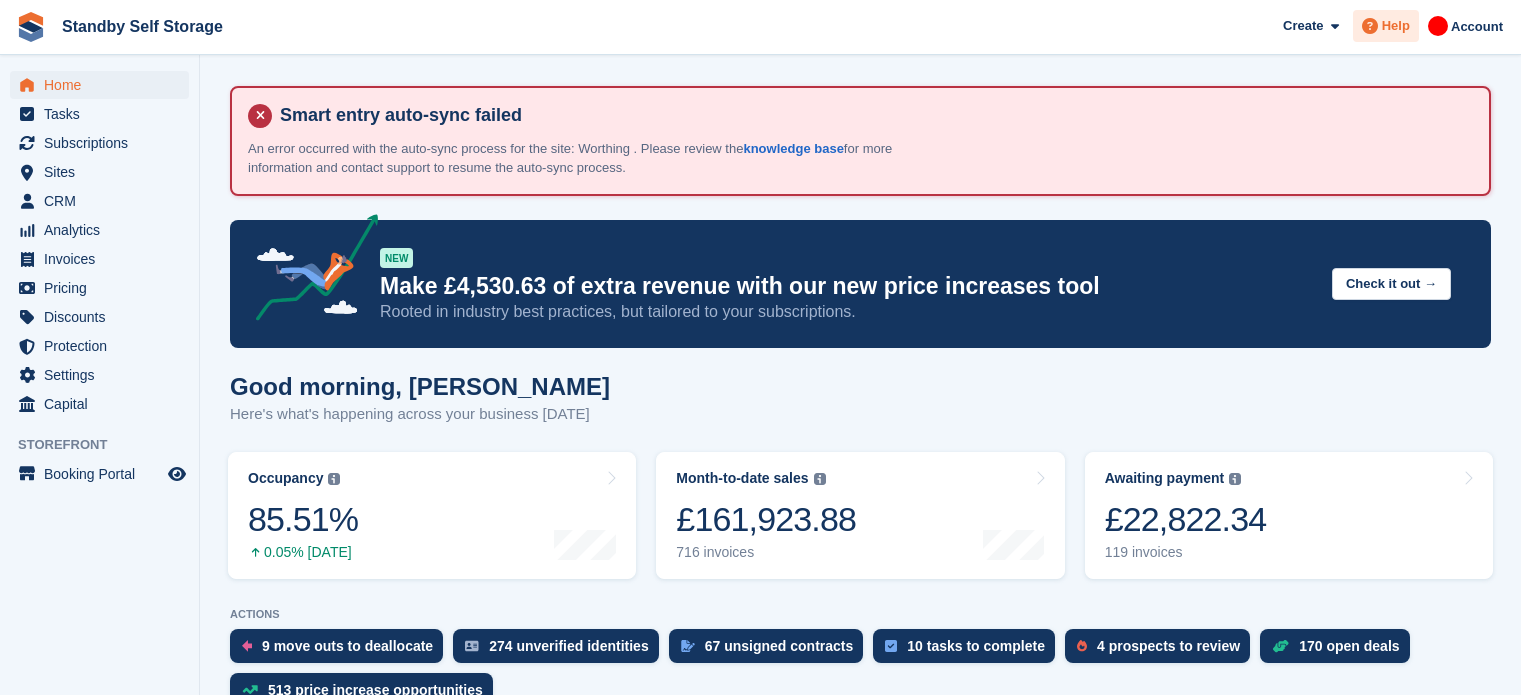 scroll, scrollTop: 0, scrollLeft: 0, axis: both 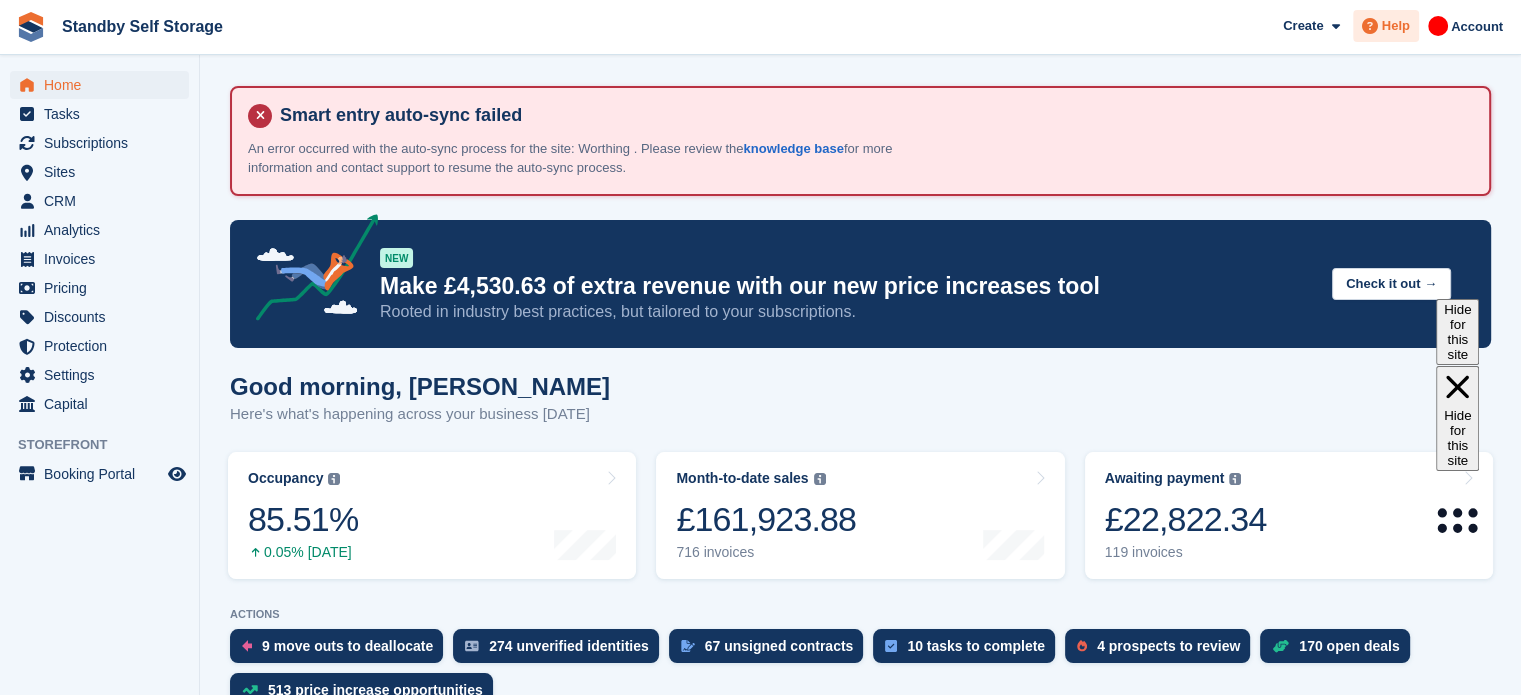 click on "Help" at bounding box center (1396, 26) 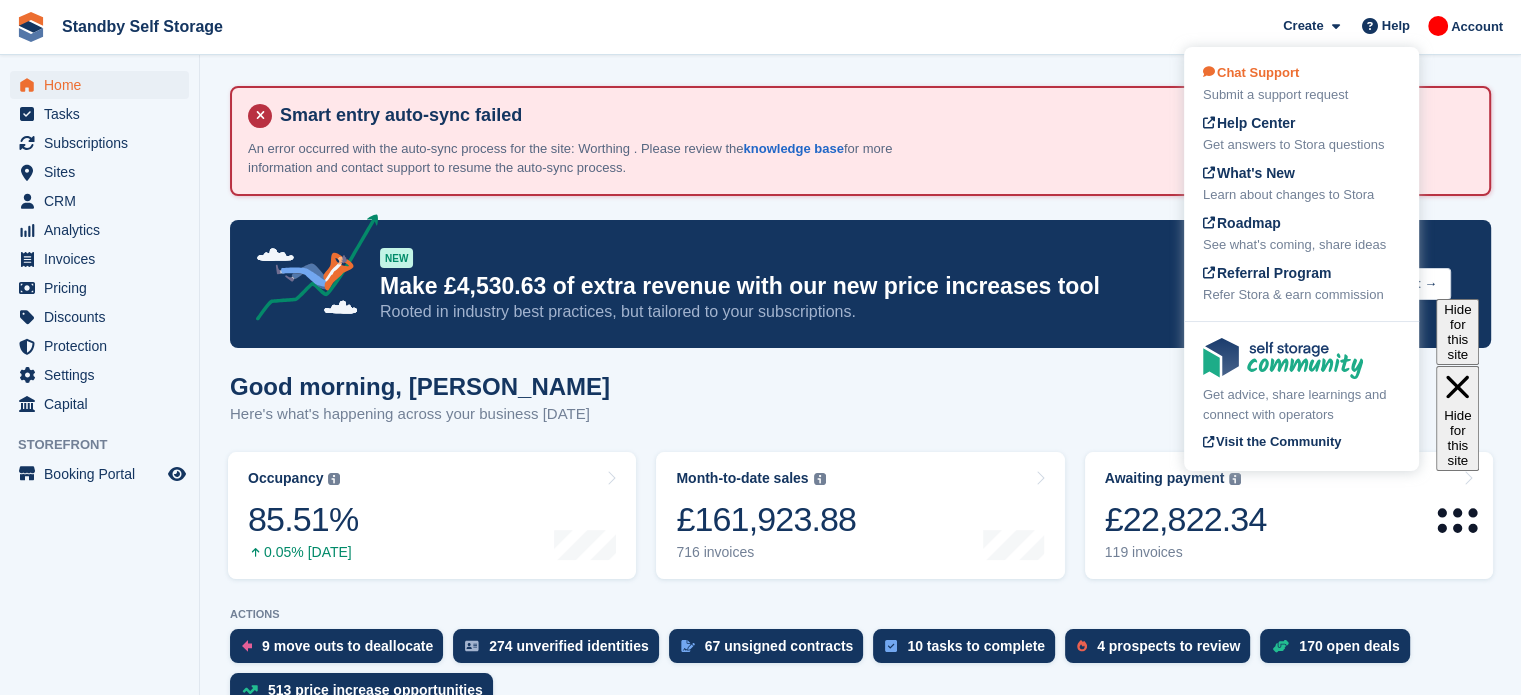 click on "Chat Support
Submit a support request" at bounding box center [1301, 84] 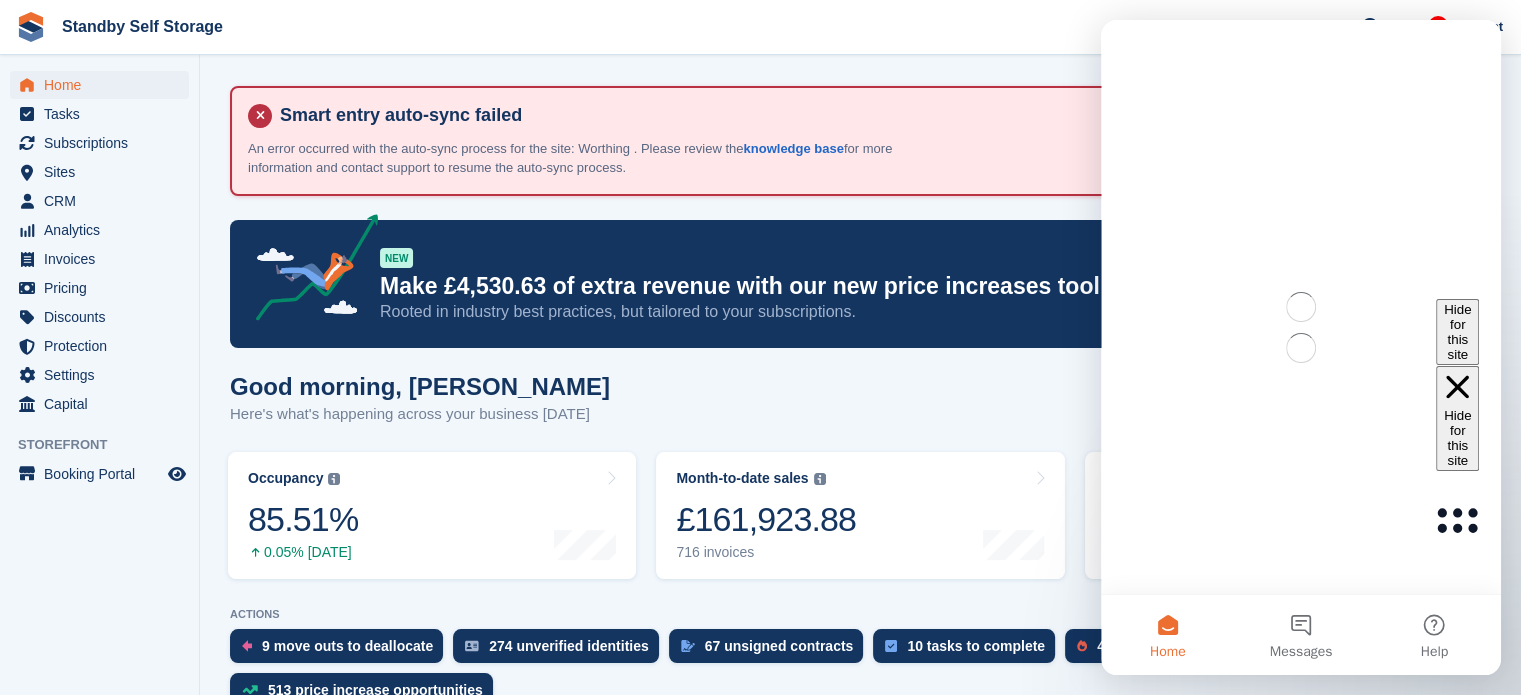 scroll, scrollTop: 0, scrollLeft: 0, axis: both 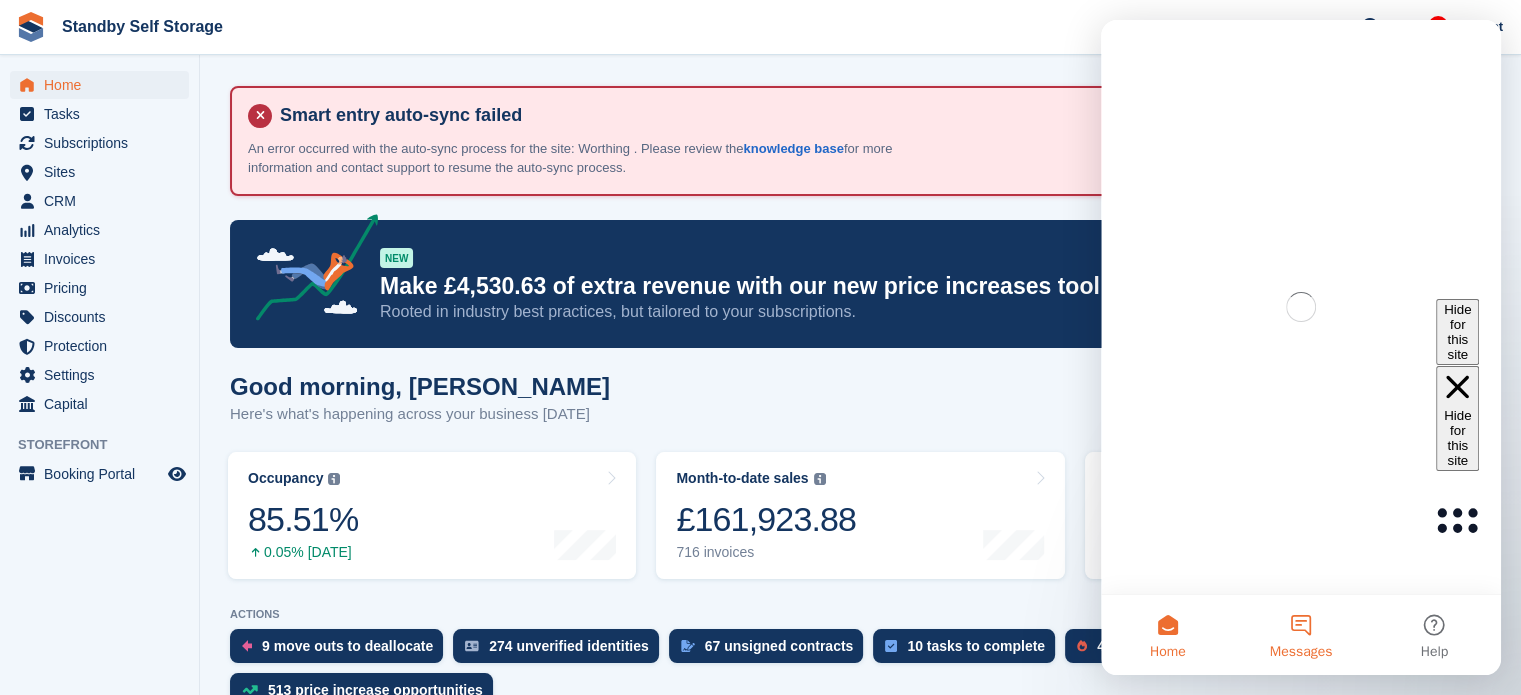 drag, startPoint x: 2377, startPoint y: 103, endPoint x: 1252, endPoint y: 633, distance: 1243.5936 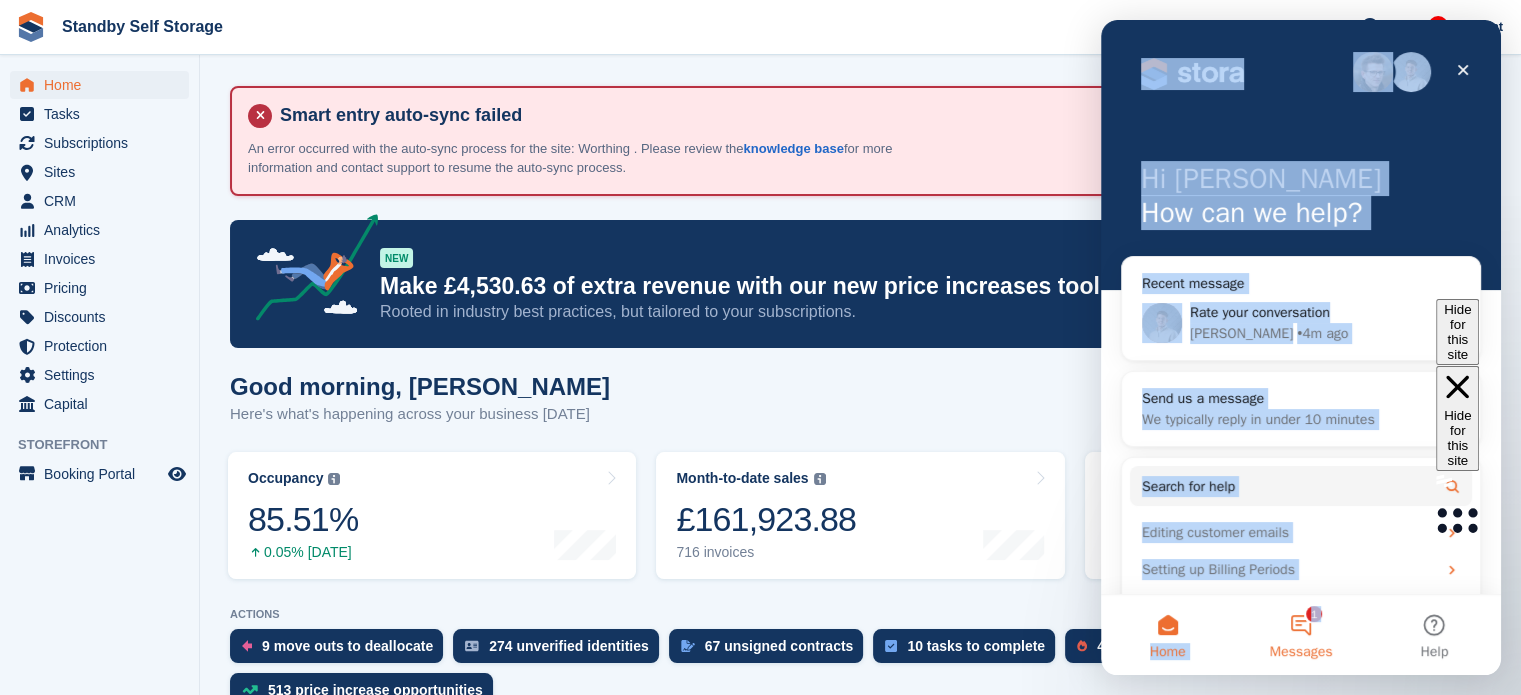 click on "1 Messages" at bounding box center (1300, 635) 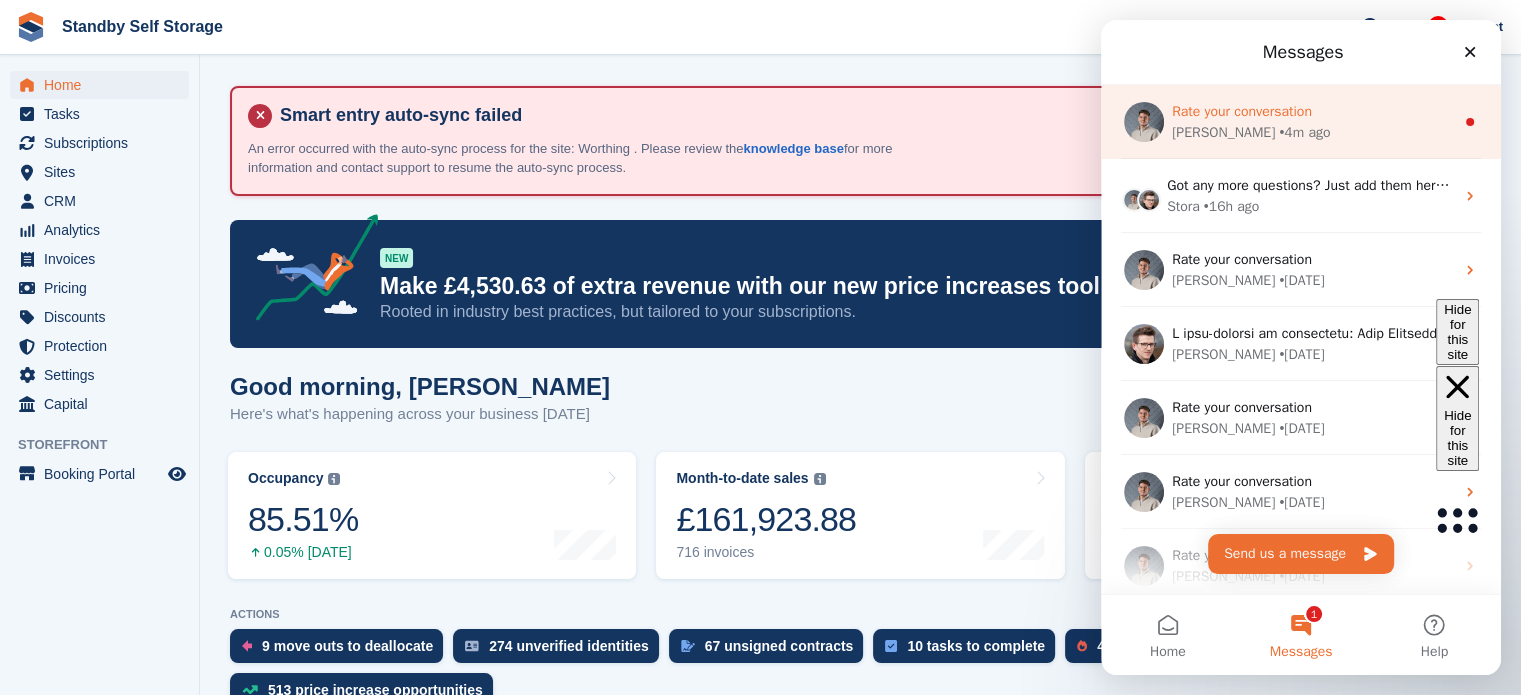 click on "•  4m ago" at bounding box center [1304, 132] 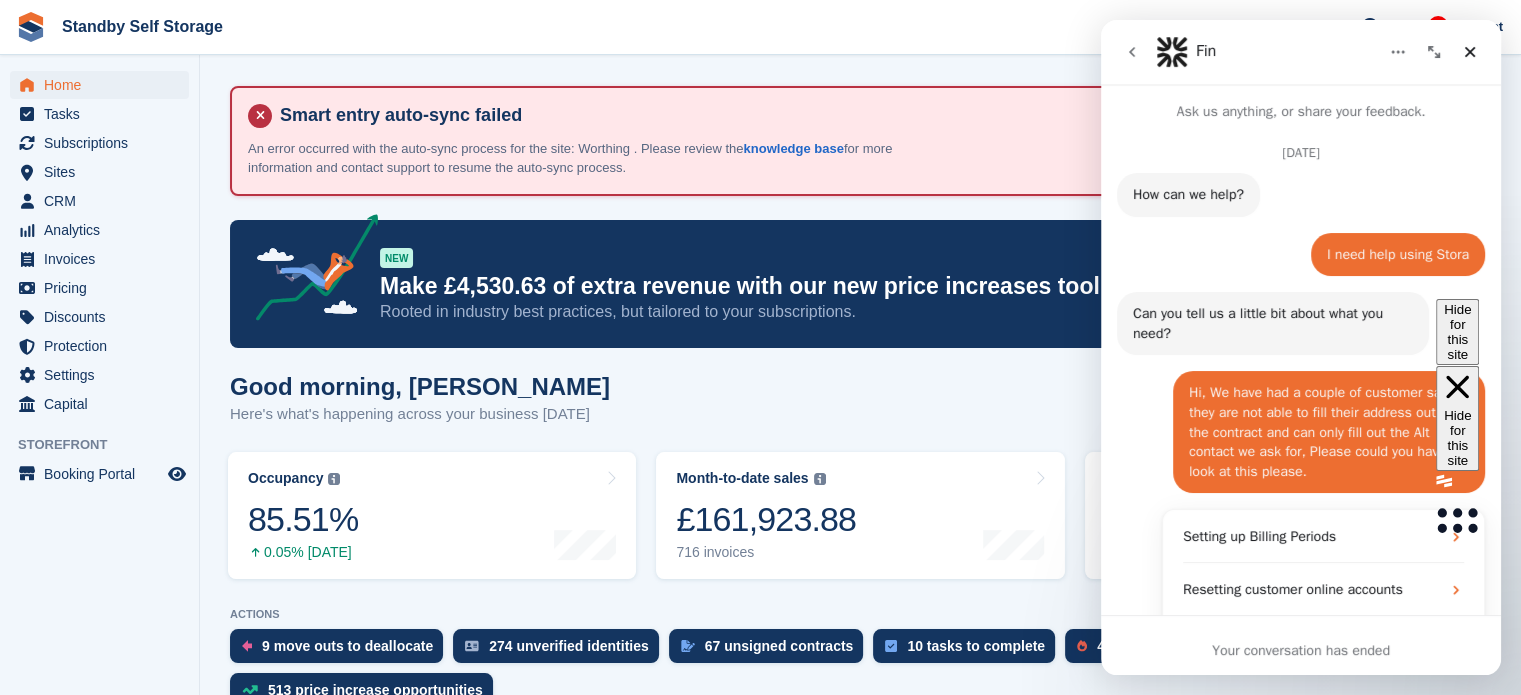 scroll, scrollTop: 2, scrollLeft: 0, axis: vertical 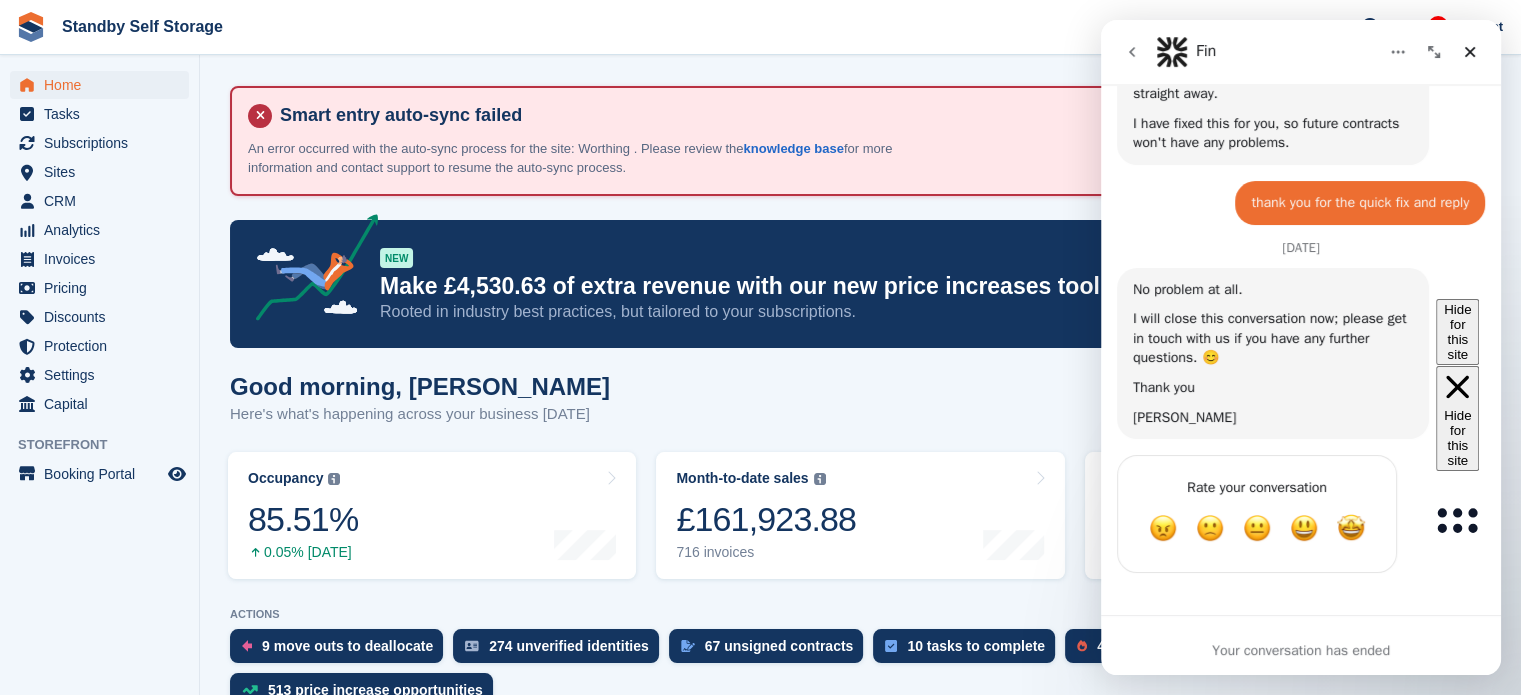 click at bounding box center (1132, 52) 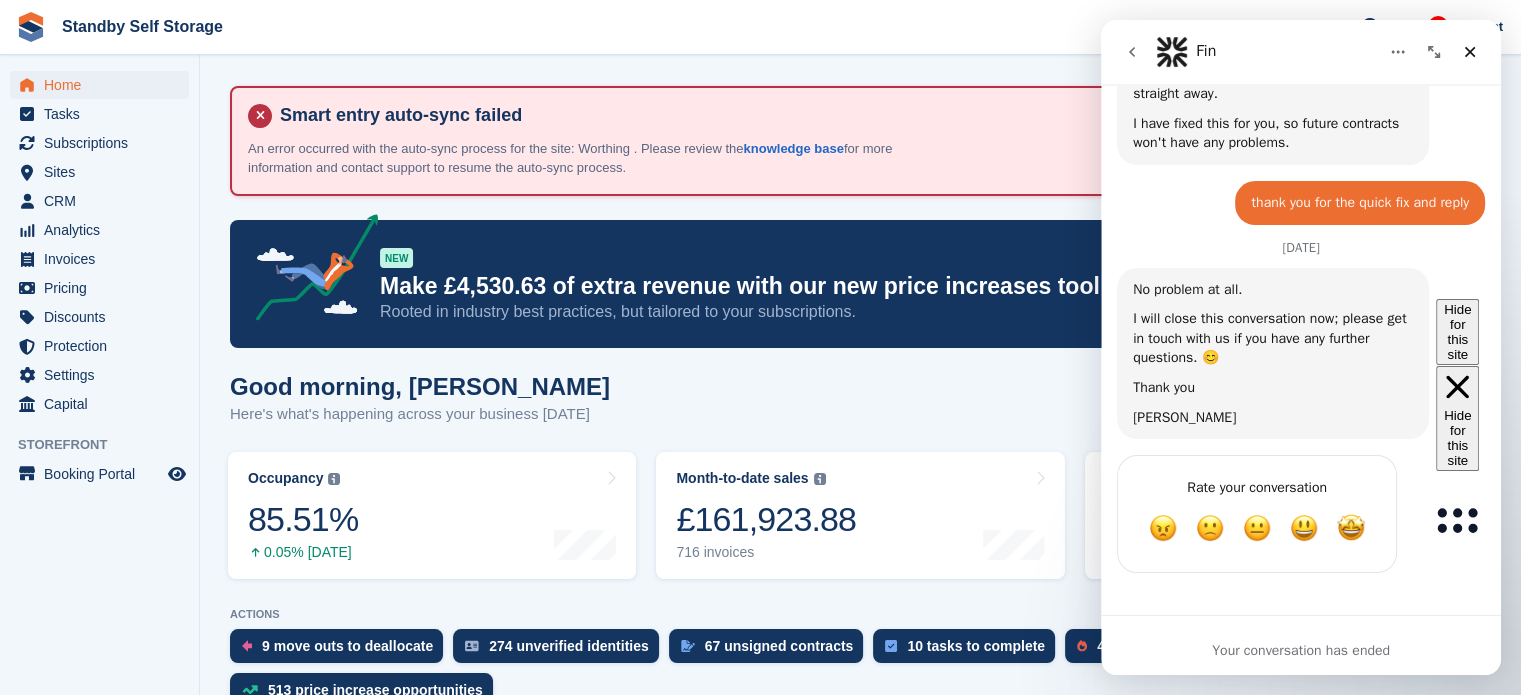 scroll, scrollTop: 0, scrollLeft: 0, axis: both 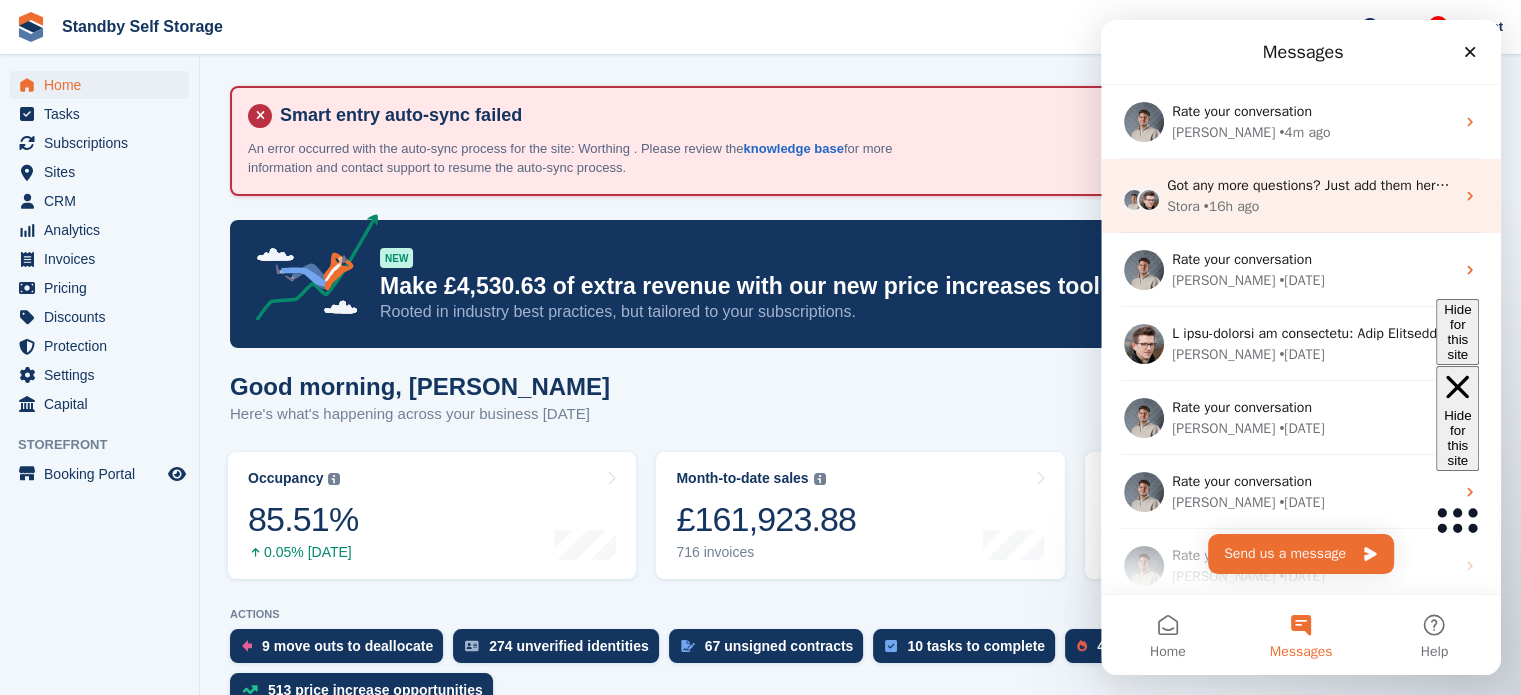click on "Stora •  16h ago" at bounding box center (1310, 206) 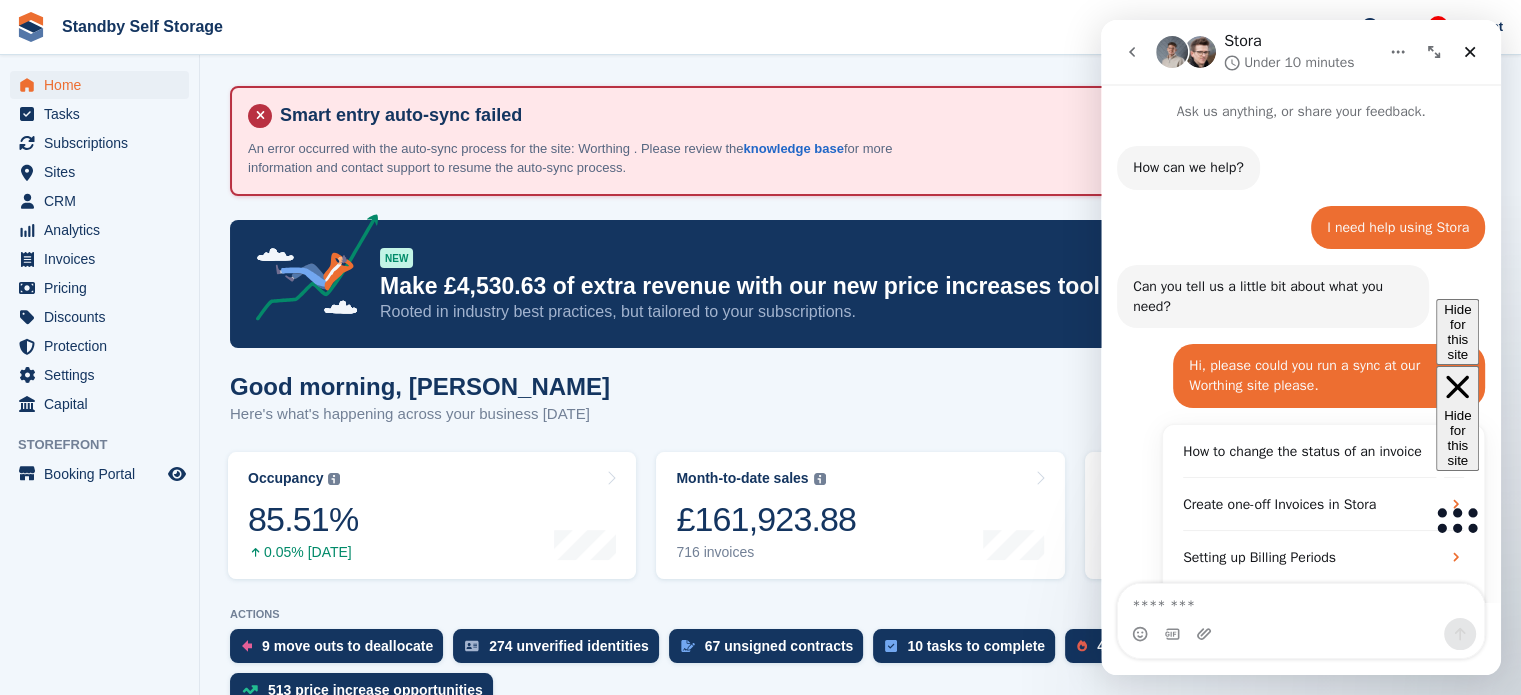 scroll, scrollTop: 594, scrollLeft: 0, axis: vertical 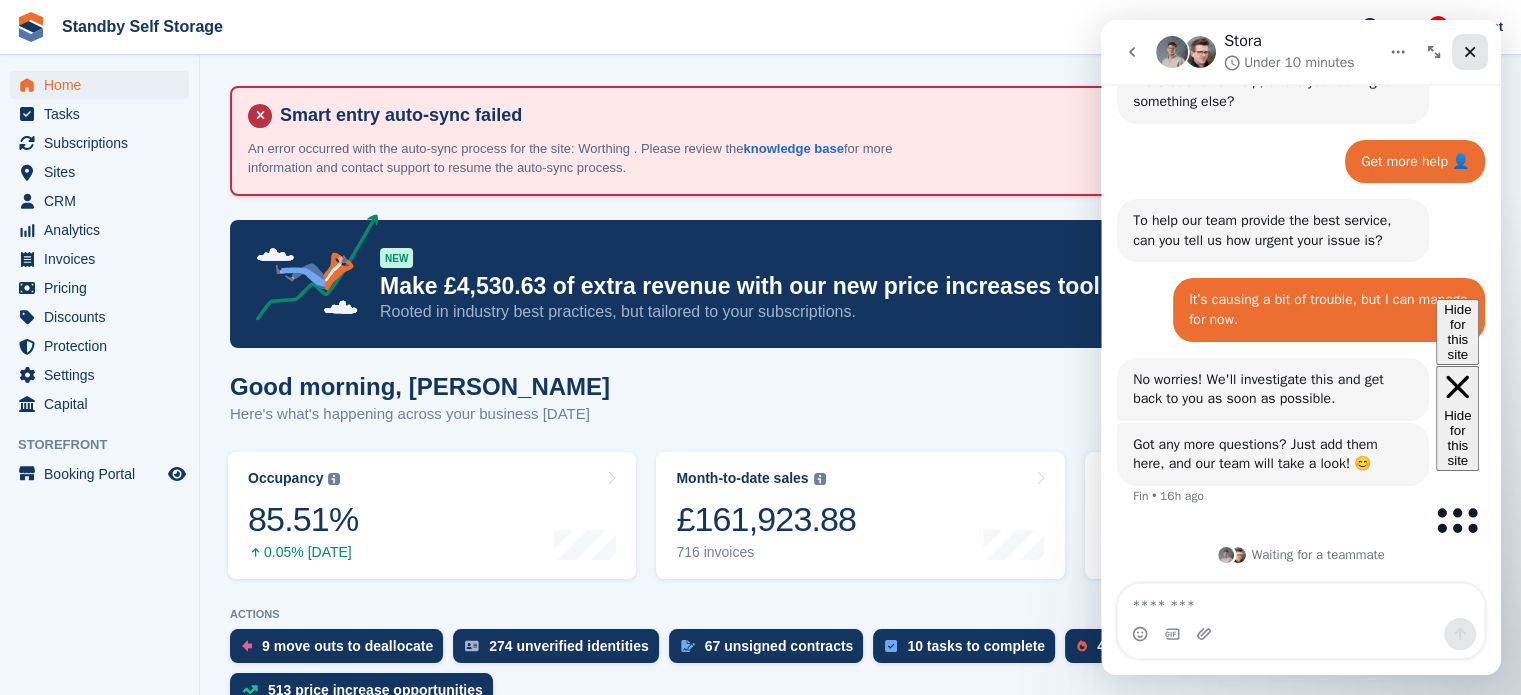 click 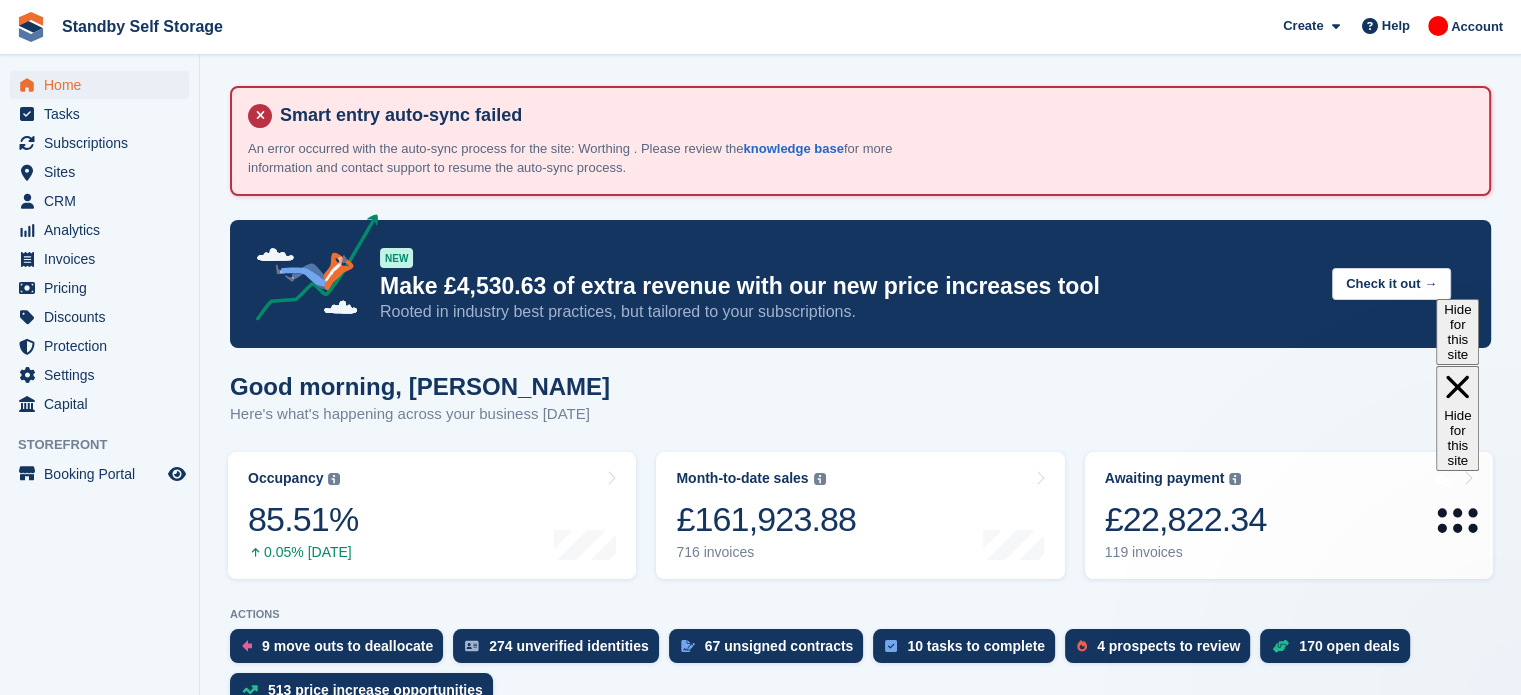 scroll, scrollTop: 0, scrollLeft: 0, axis: both 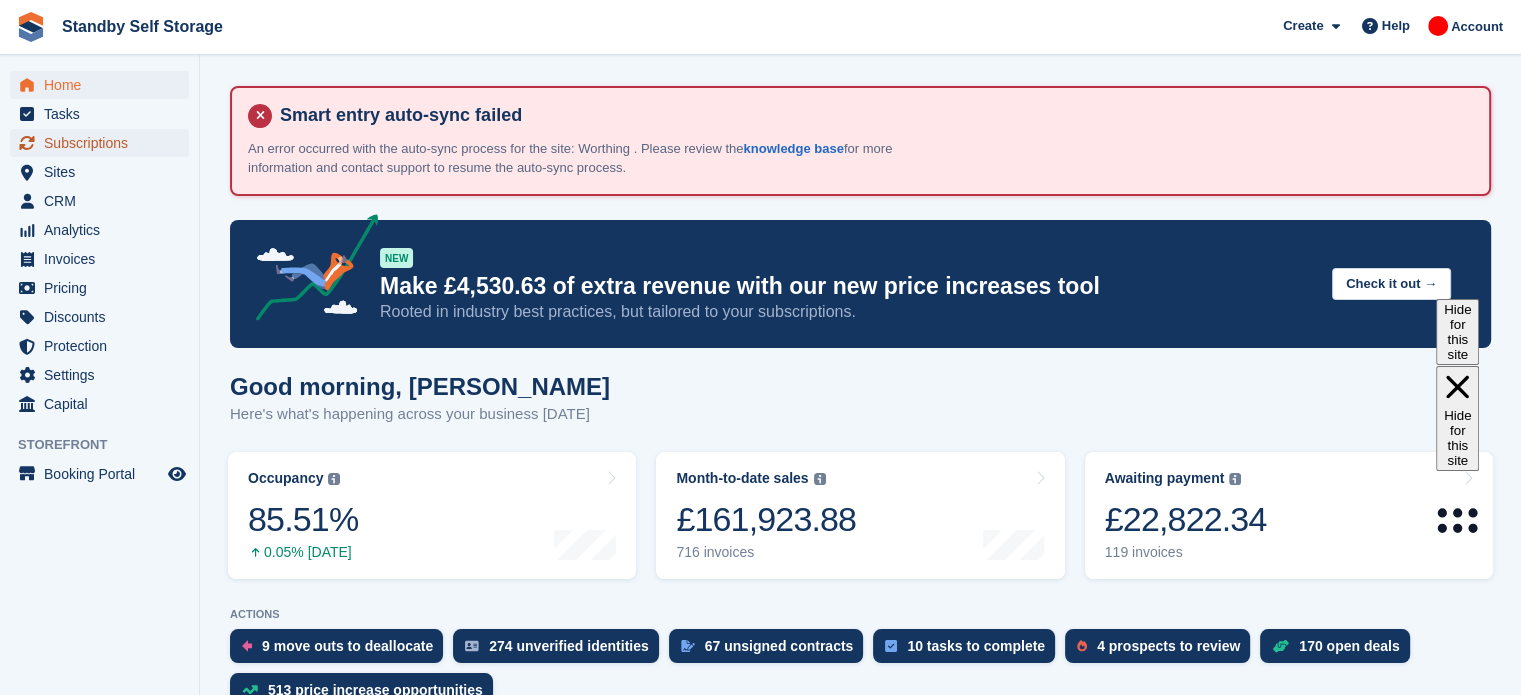 click on "Subscriptions" at bounding box center [104, 143] 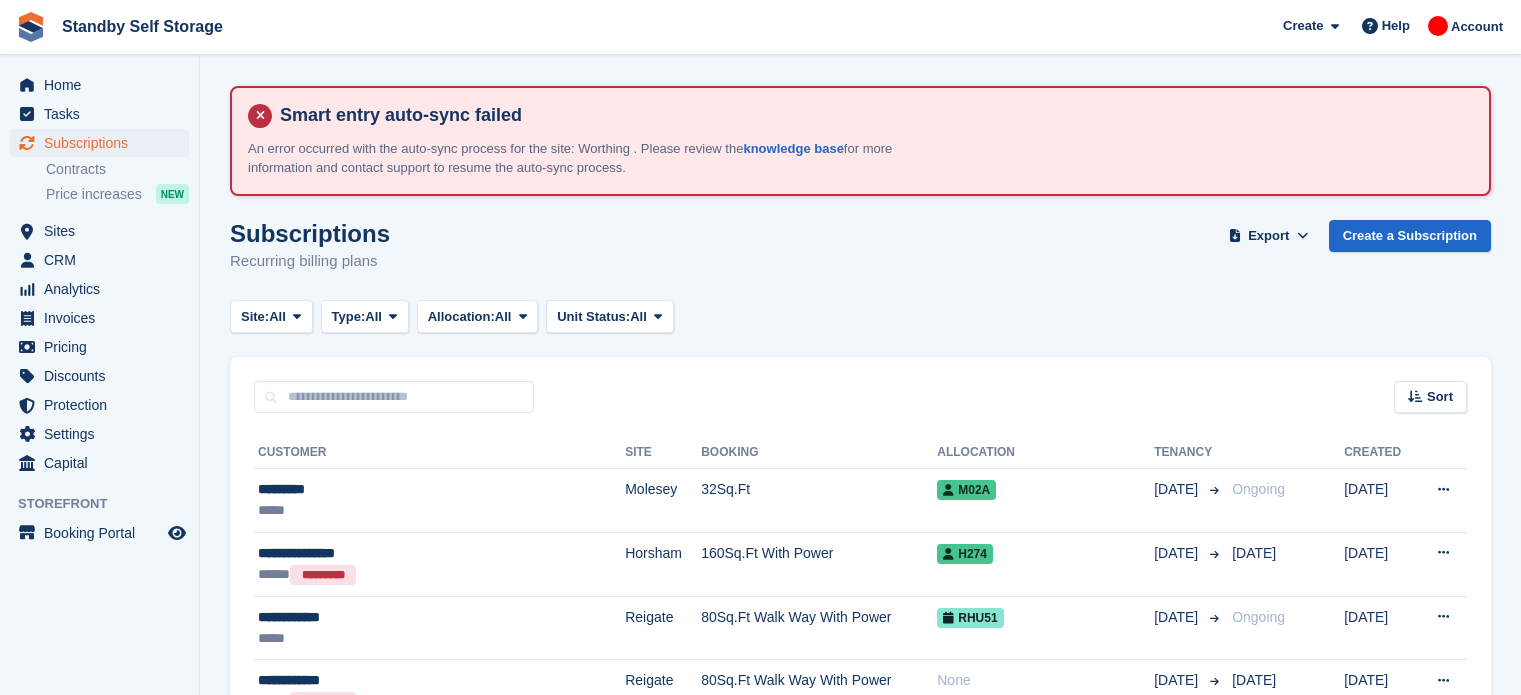 scroll, scrollTop: 0, scrollLeft: 0, axis: both 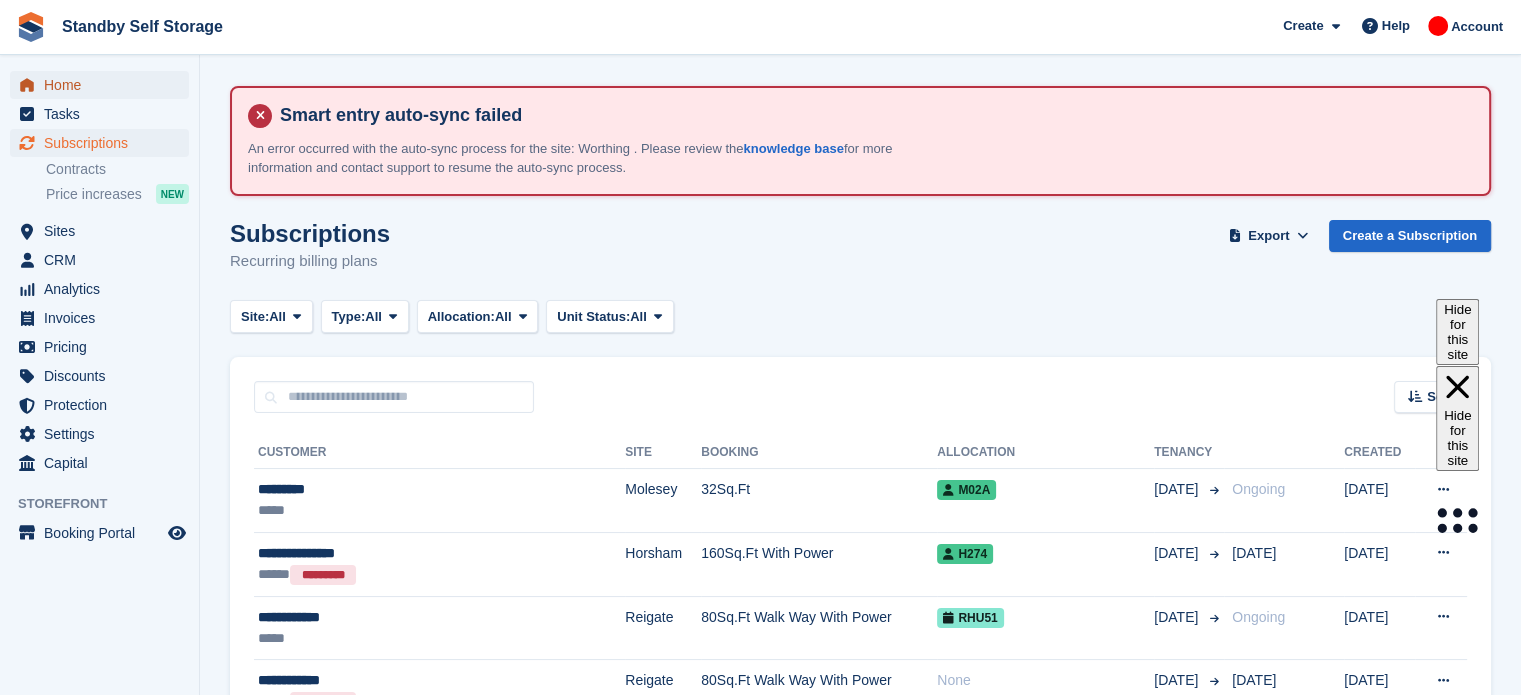 click on "Home" at bounding box center (104, 85) 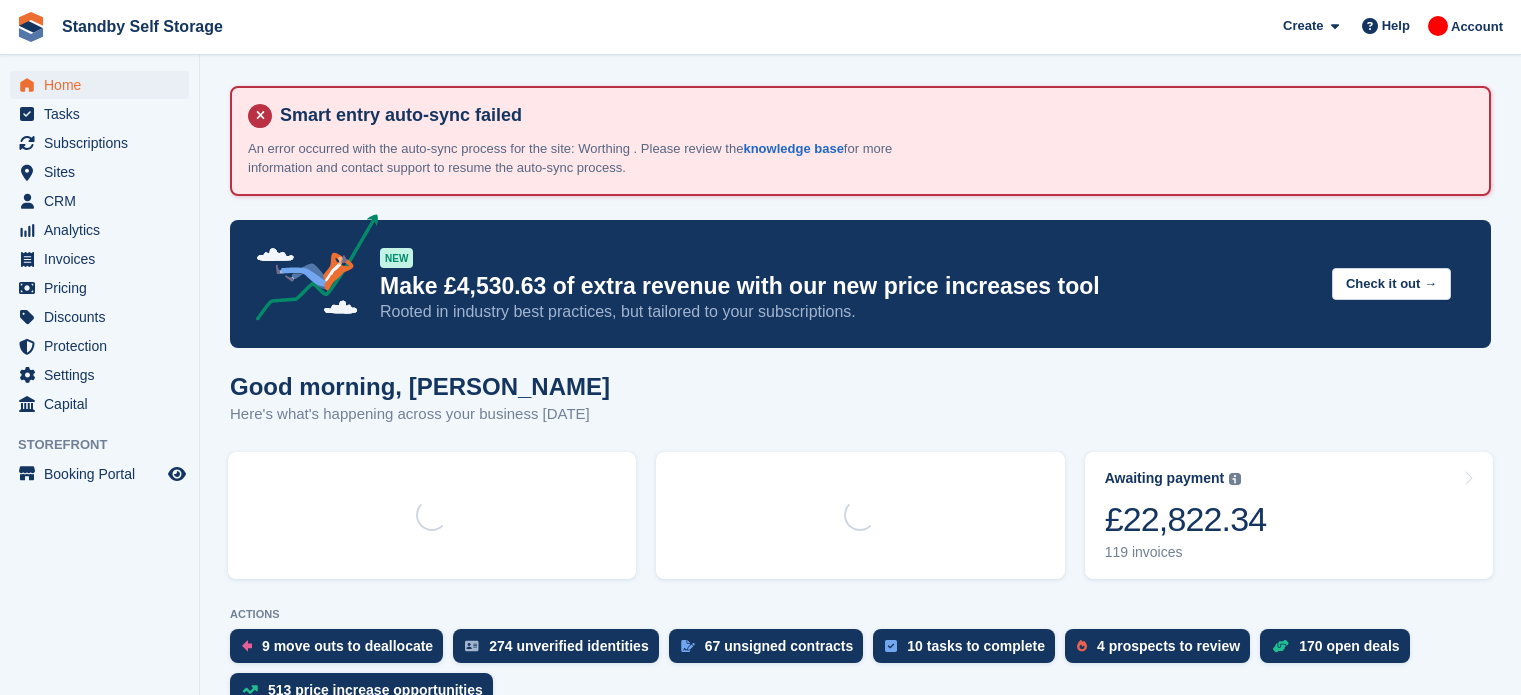 scroll, scrollTop: 0, scrollLeft: 0, axis: both 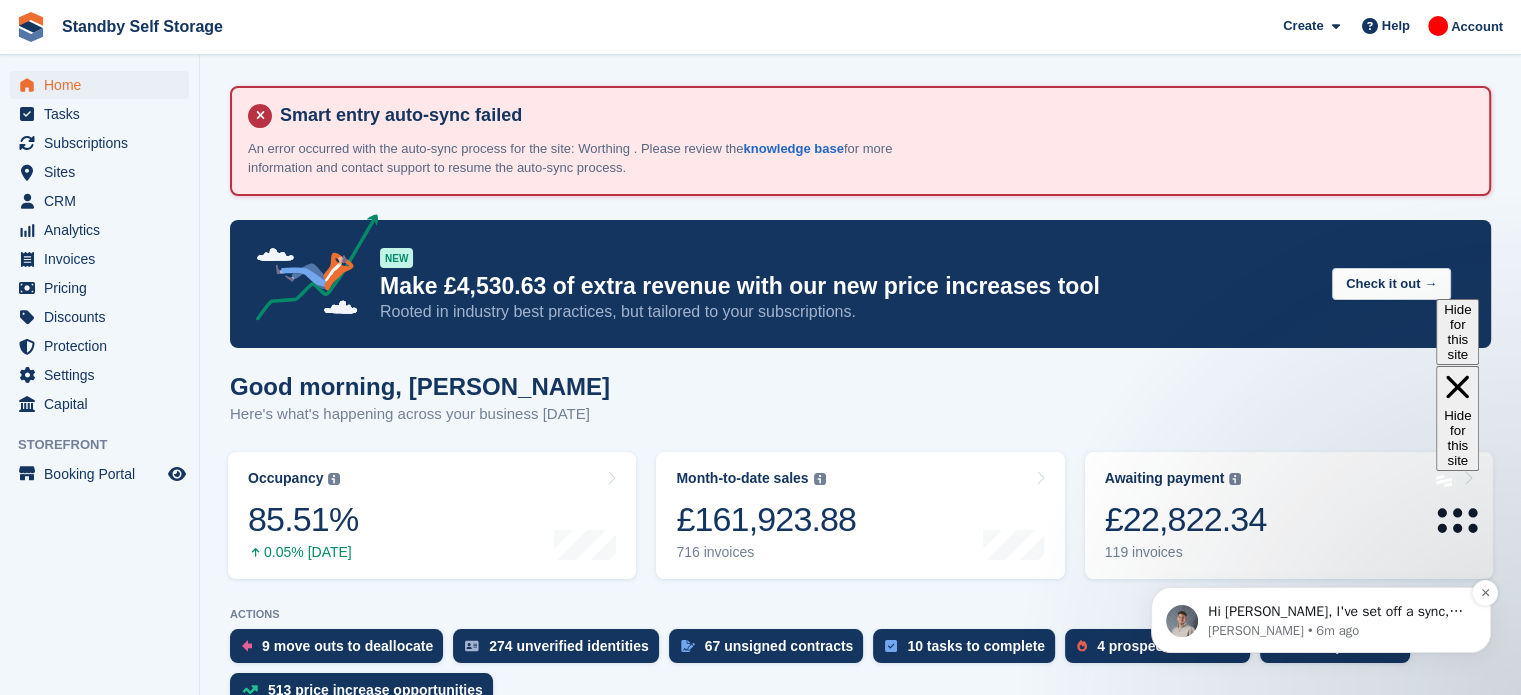 click on "Hi Aaron,   I've set off a sync, but it's still failing on our side. Could you check that Dropbox and StorLogix are running etc please?" at bounding box center (1337, 612) 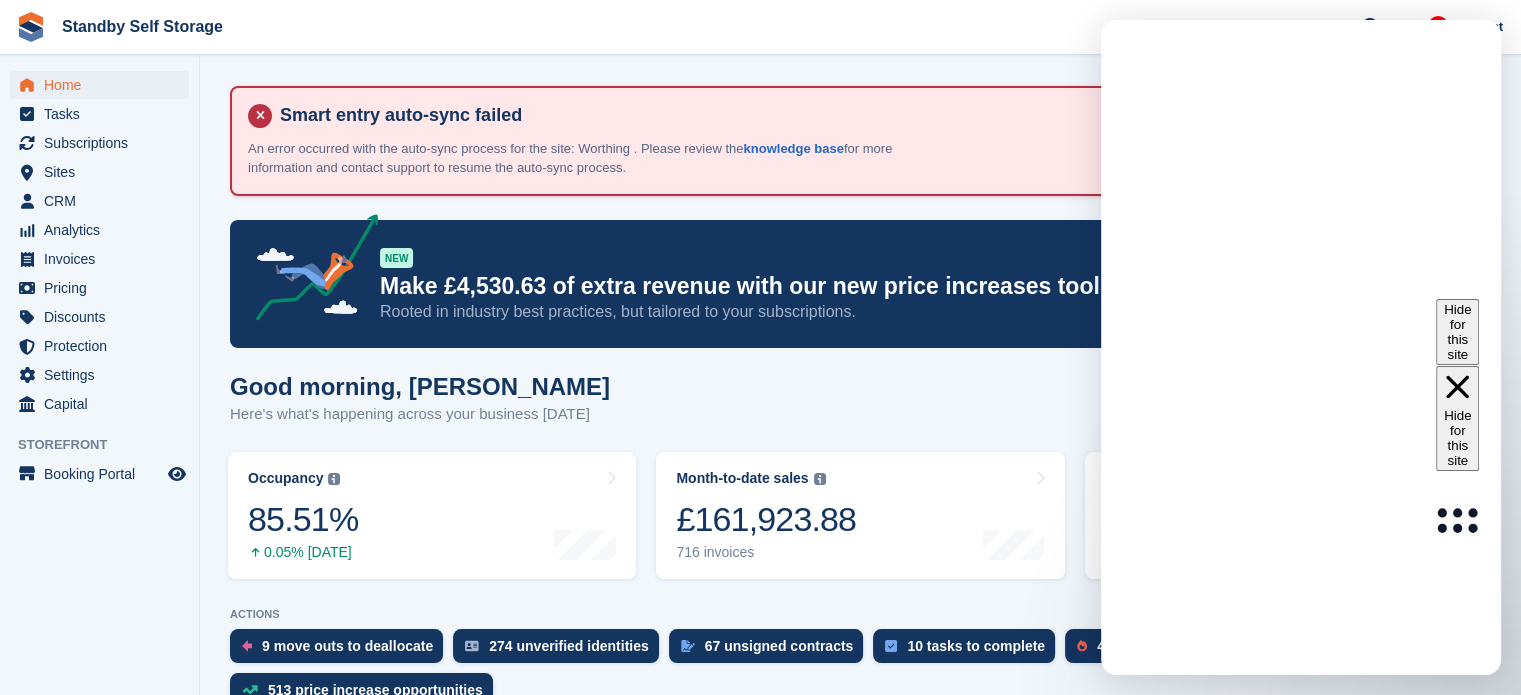 scroll, scrollTop: 0, scrollLeft: 0, axis: both 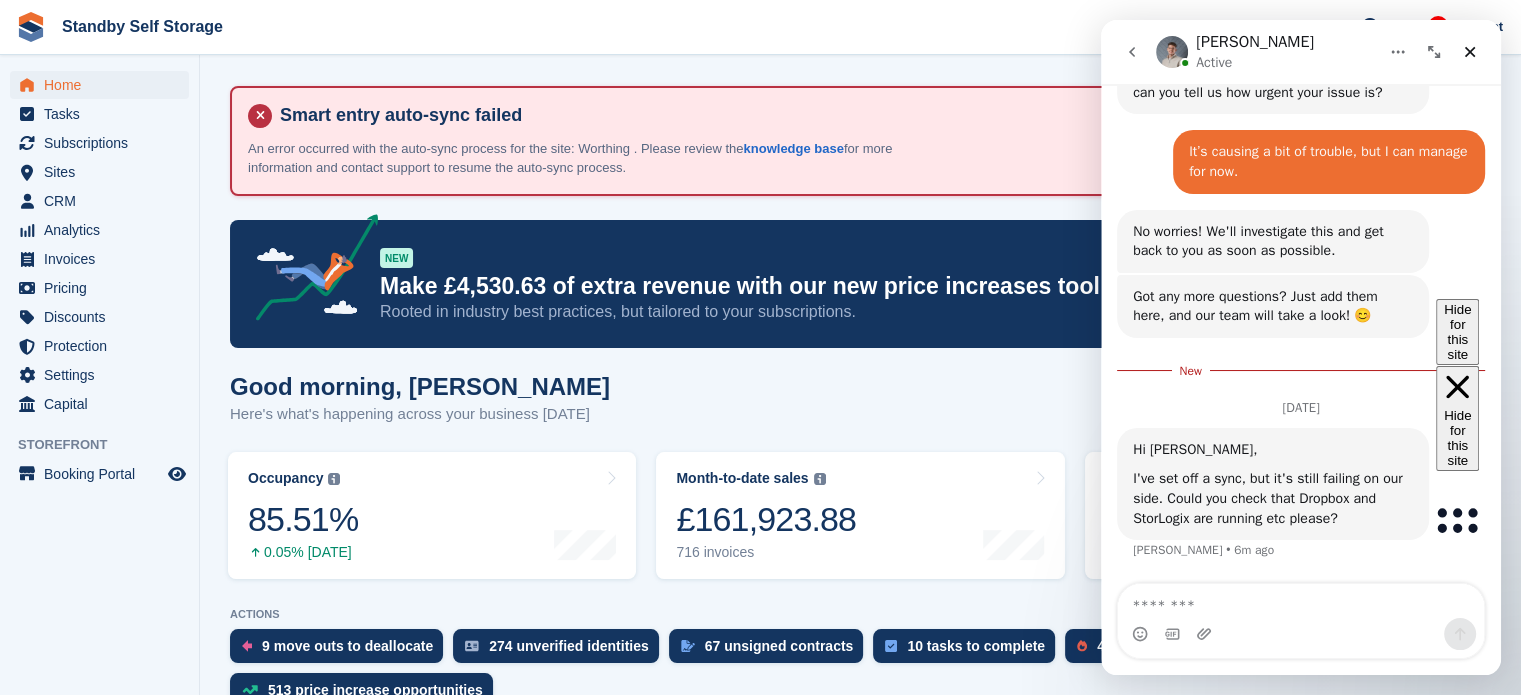 click at bounding box center [1301, 601] 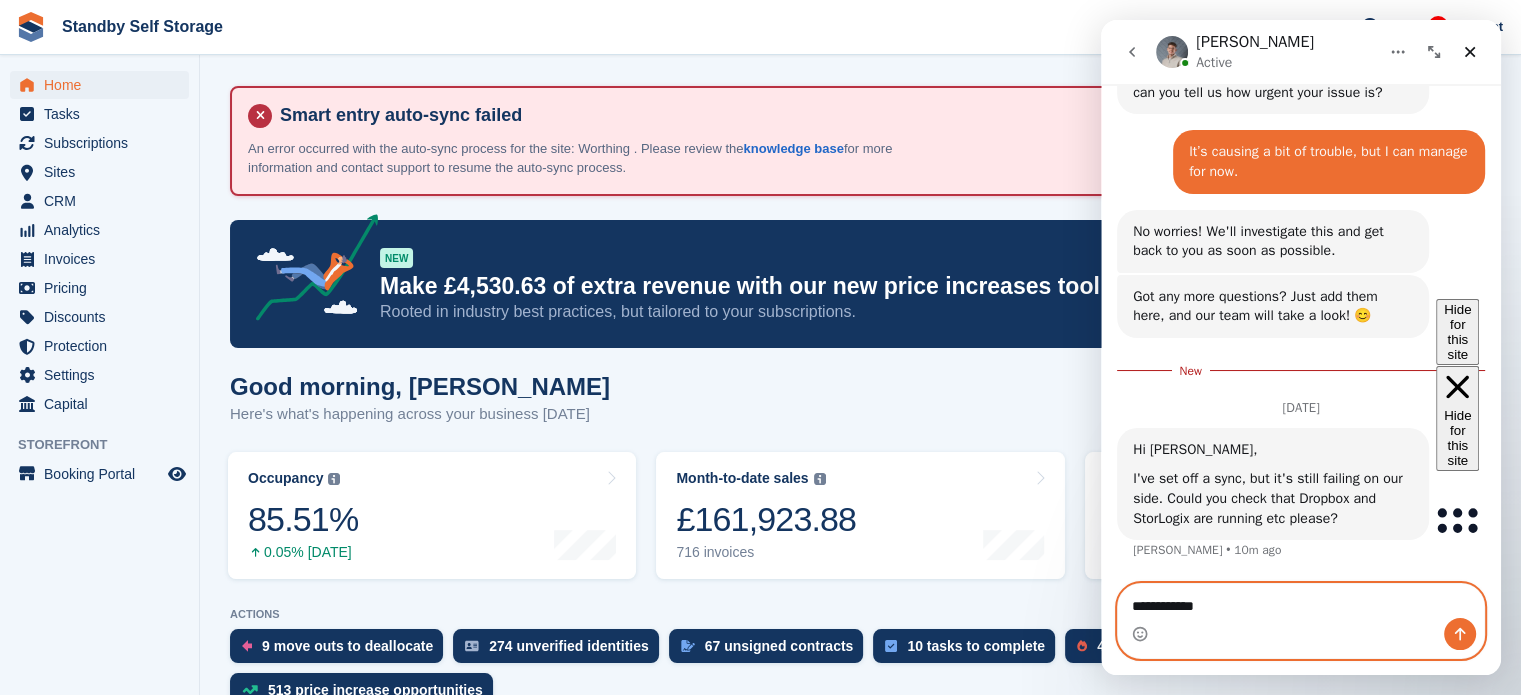 type on "**********" 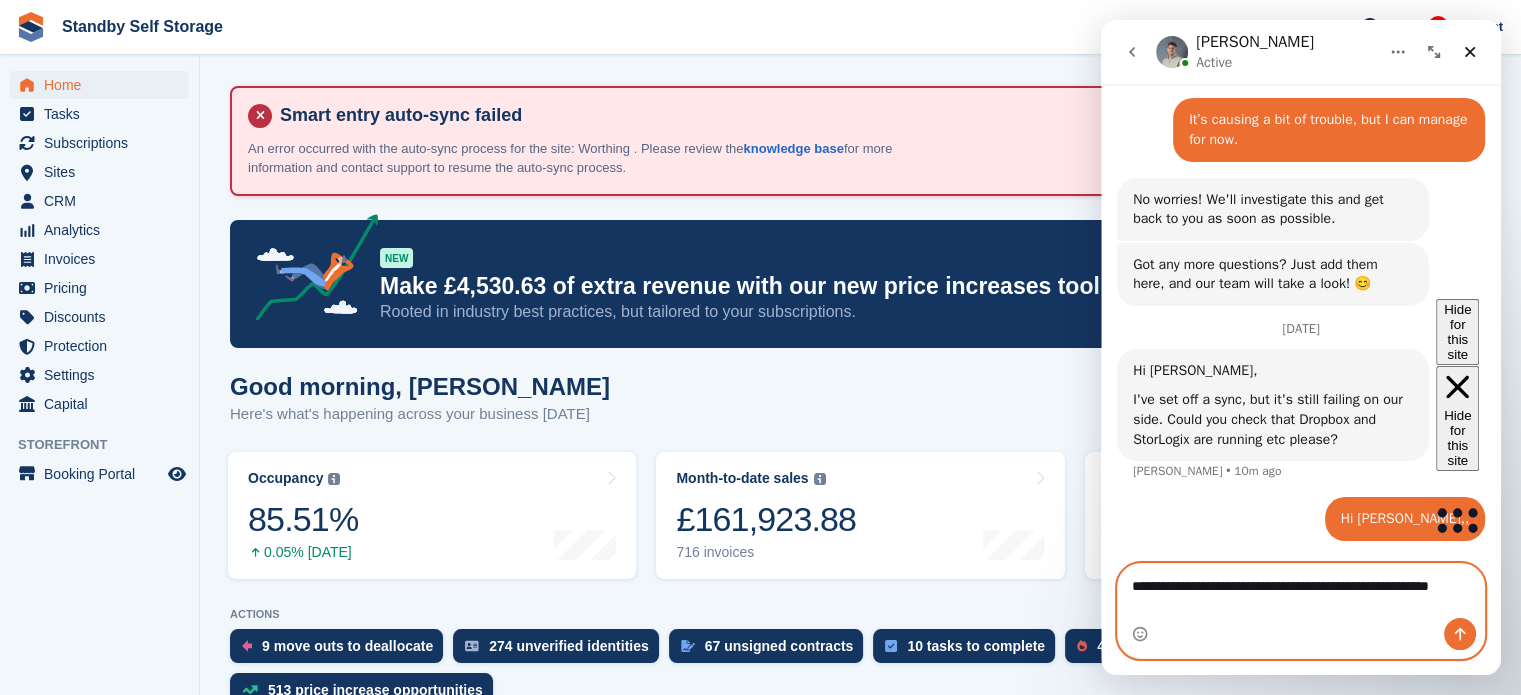 scroll, scrollTop: 800, scrollLeft: 0, axis: vertical 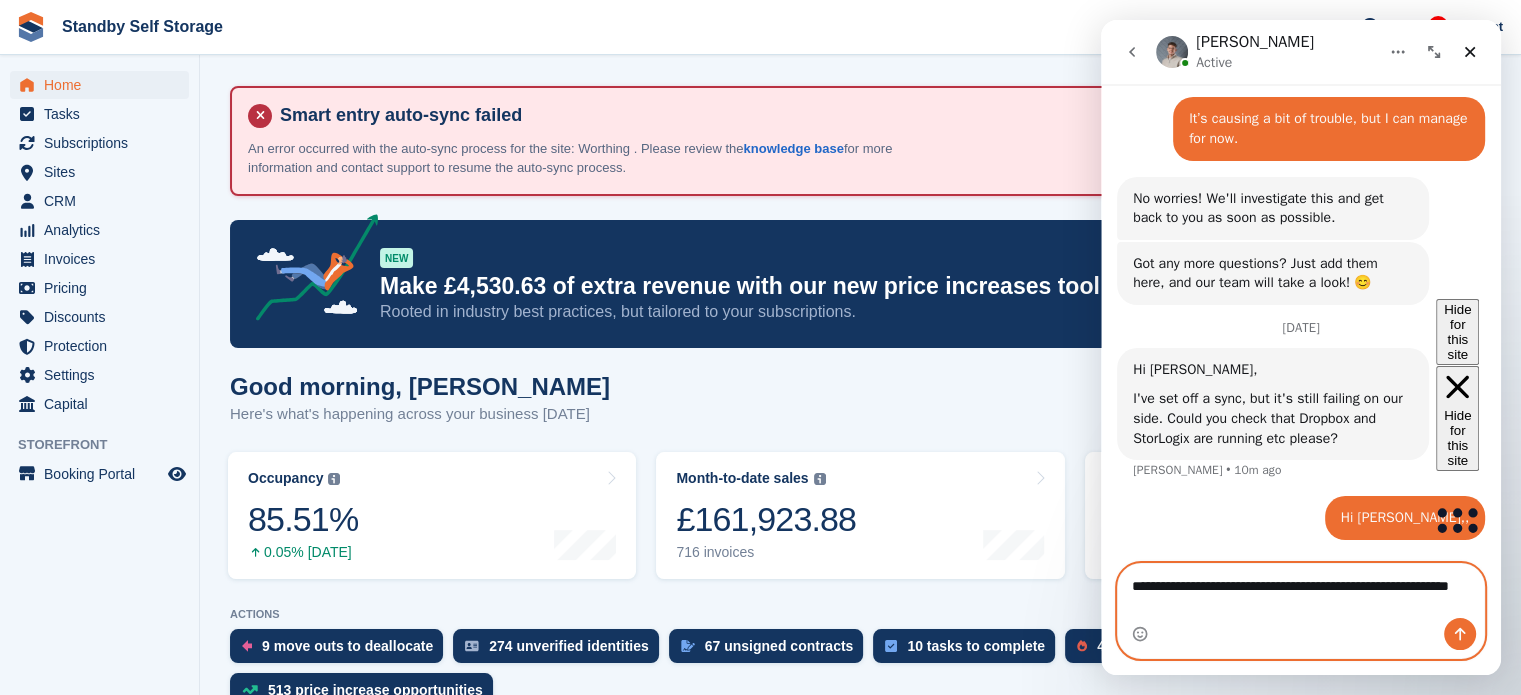 type on "**********" 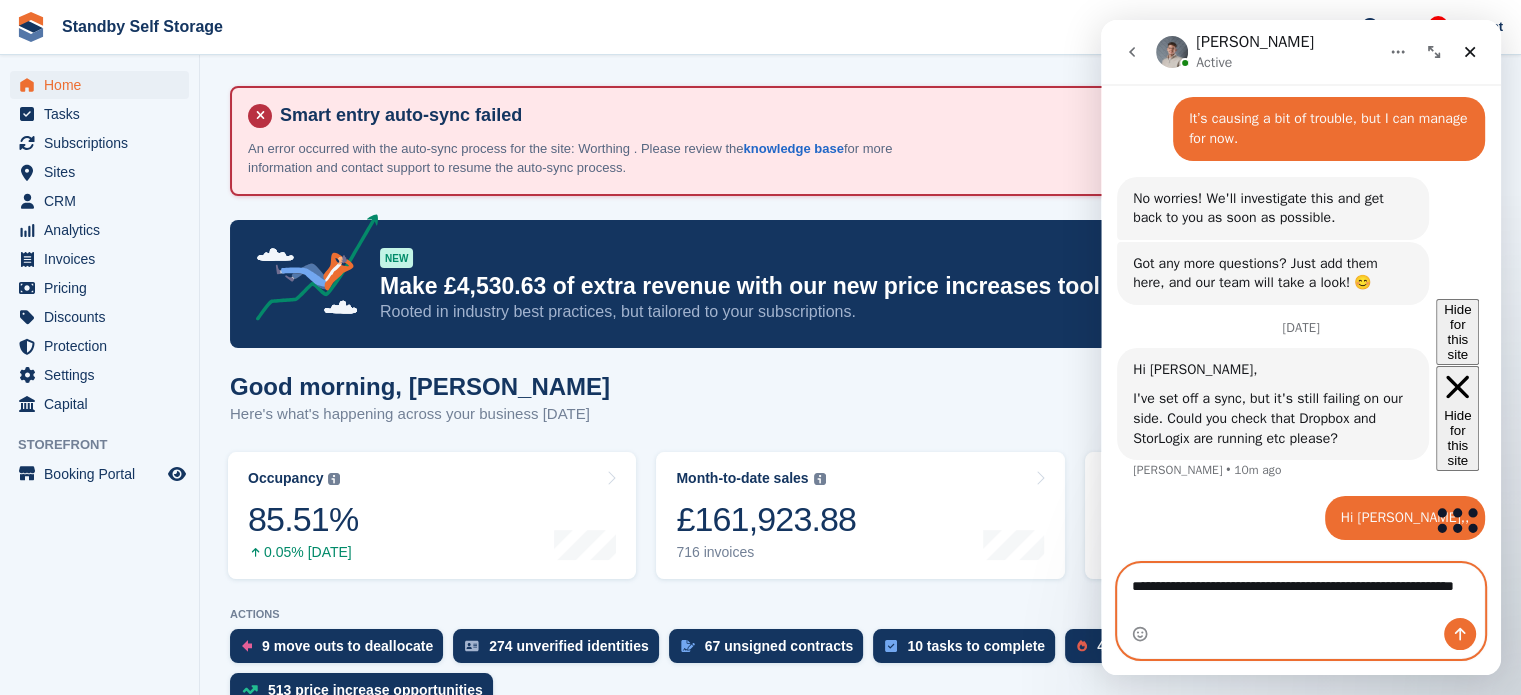 type 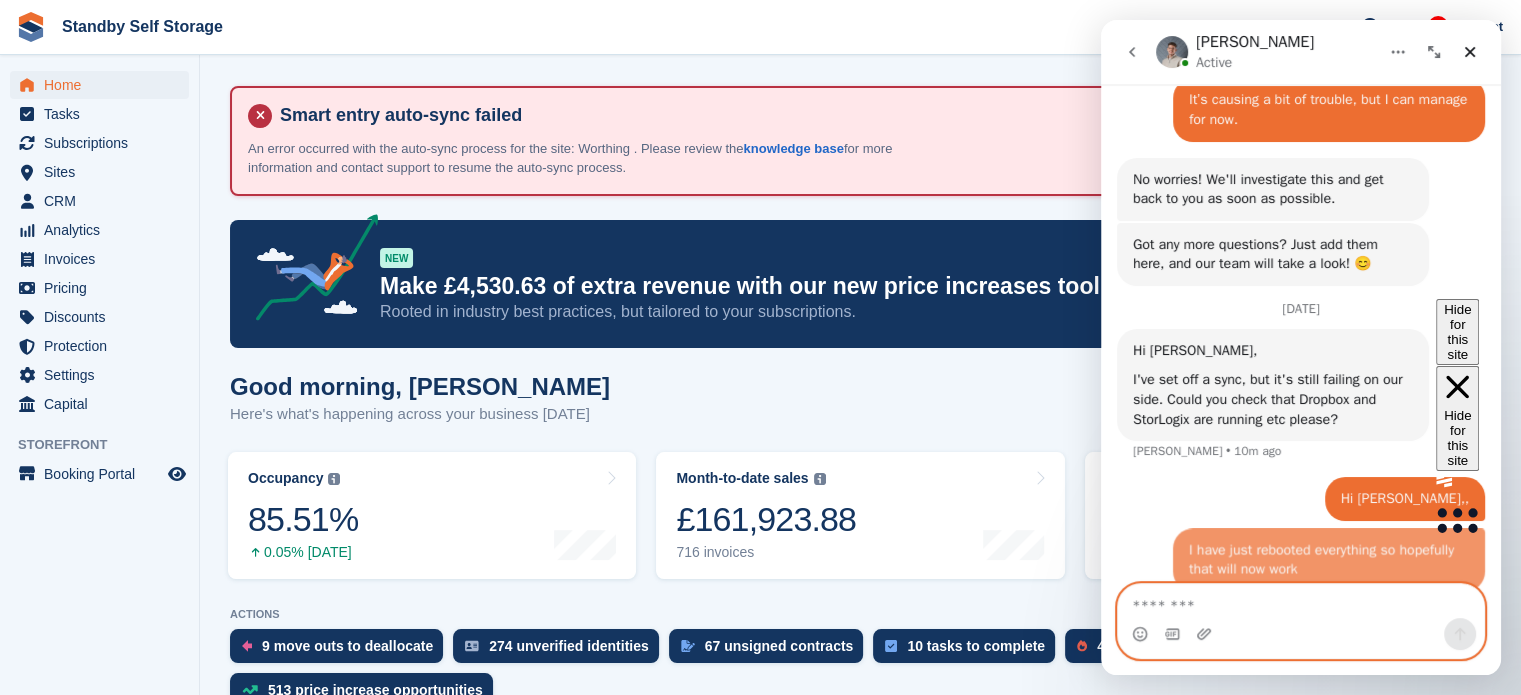 scroll, scrollTop: 845, scrollLeft: 0, axis: vertical 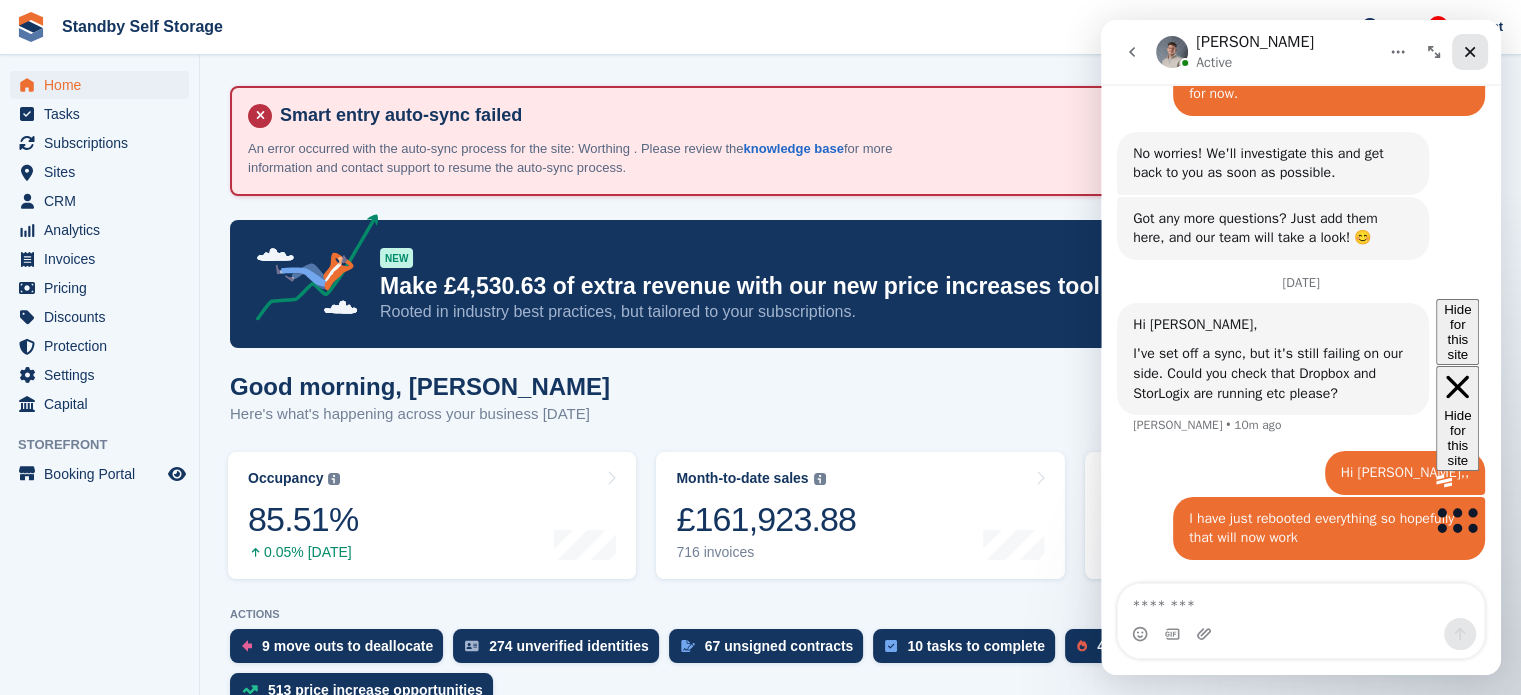 click 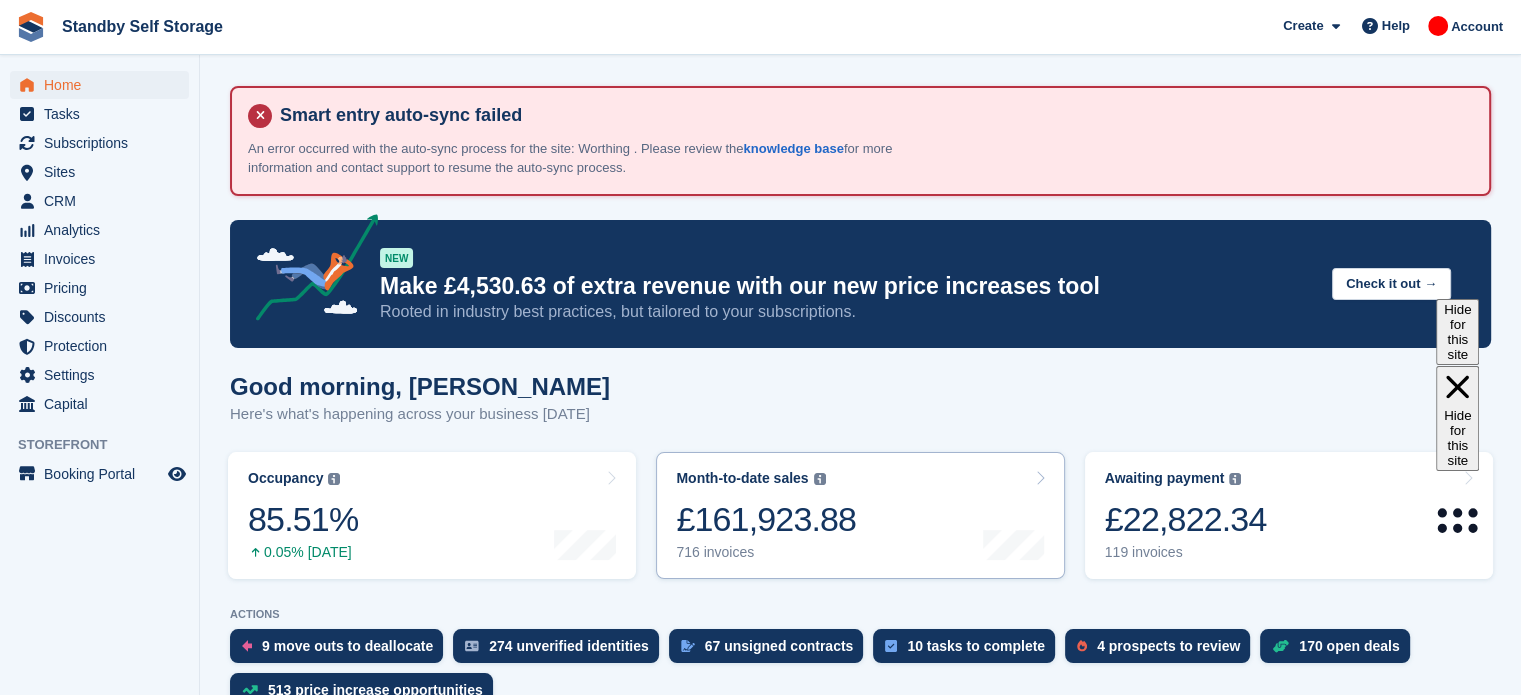 scroll, scrollTop: 0, scrollLeft: 0, axis: both 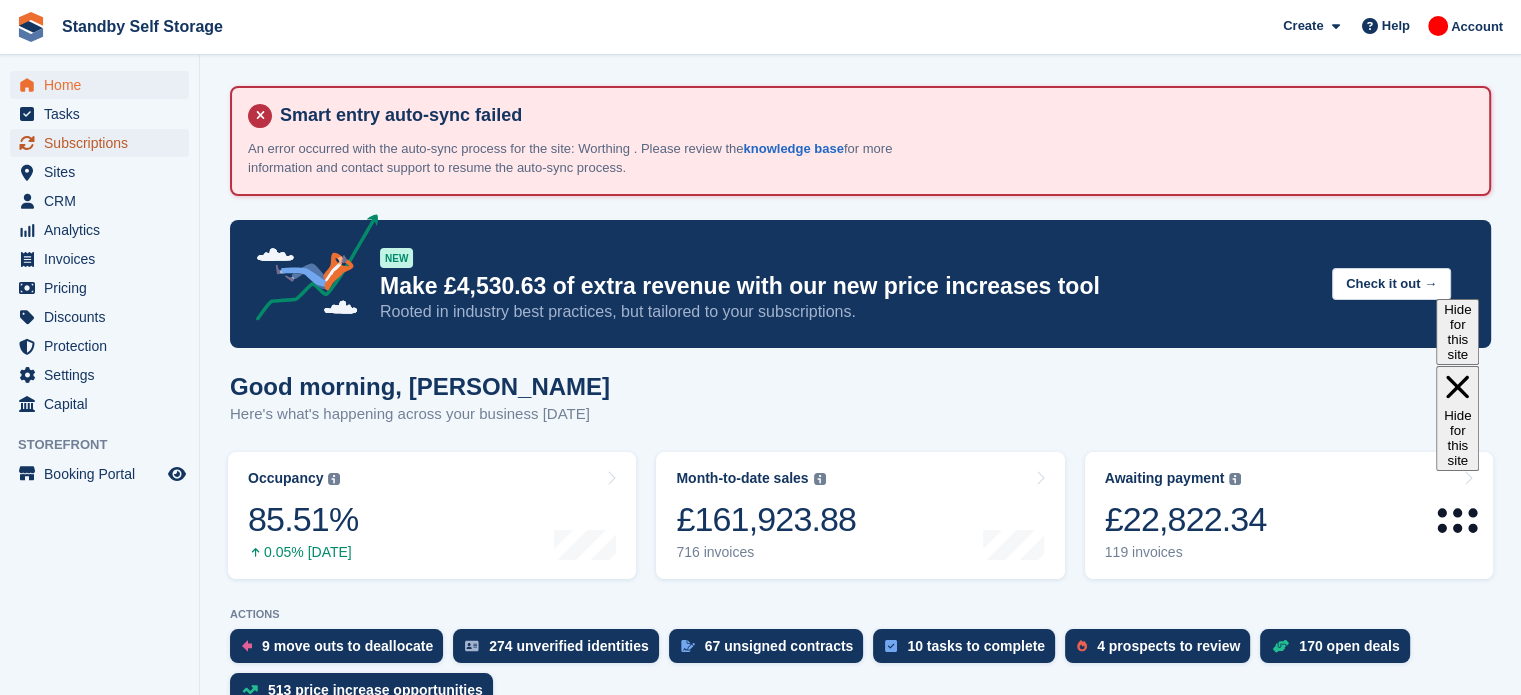 click on "Subscriptions" at bounding box center (104, 143) 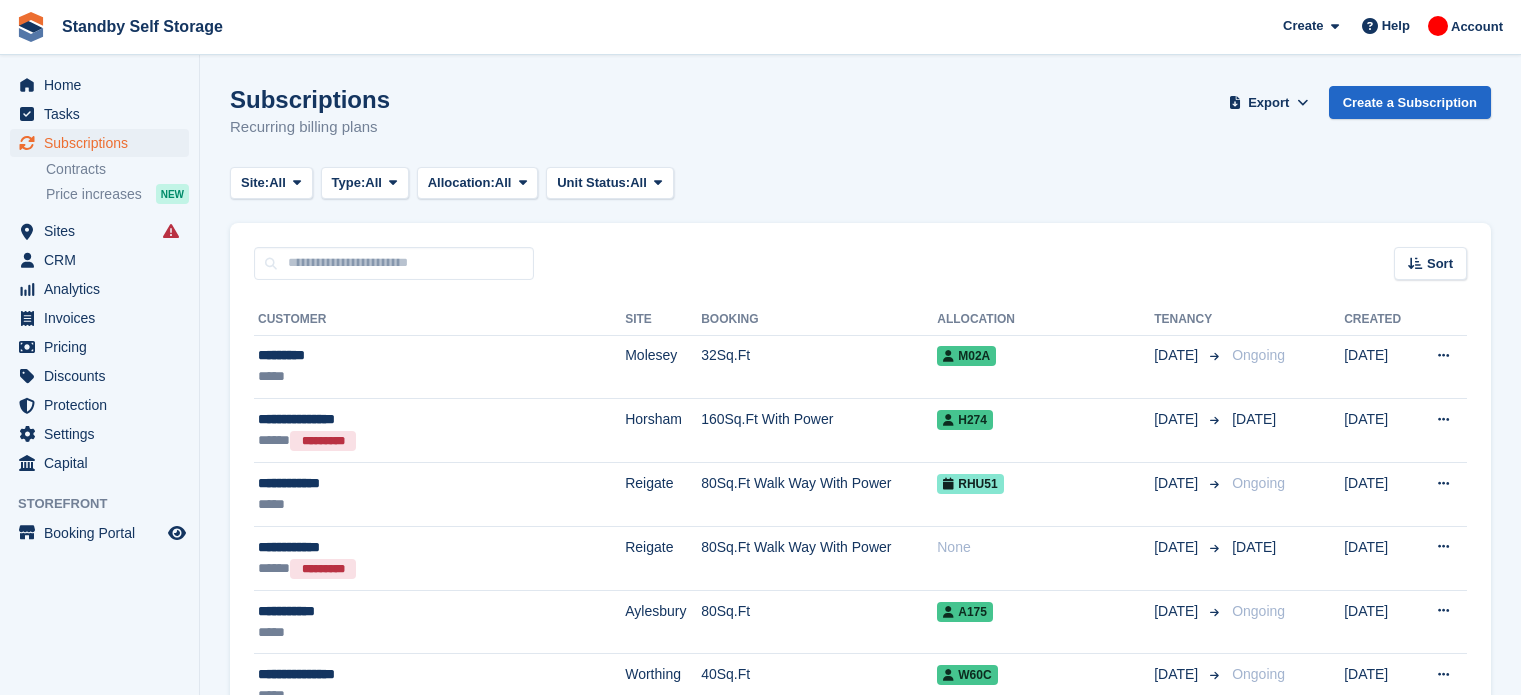 scroll, scrollTop: 0, scrollLeft: 0, axis: both 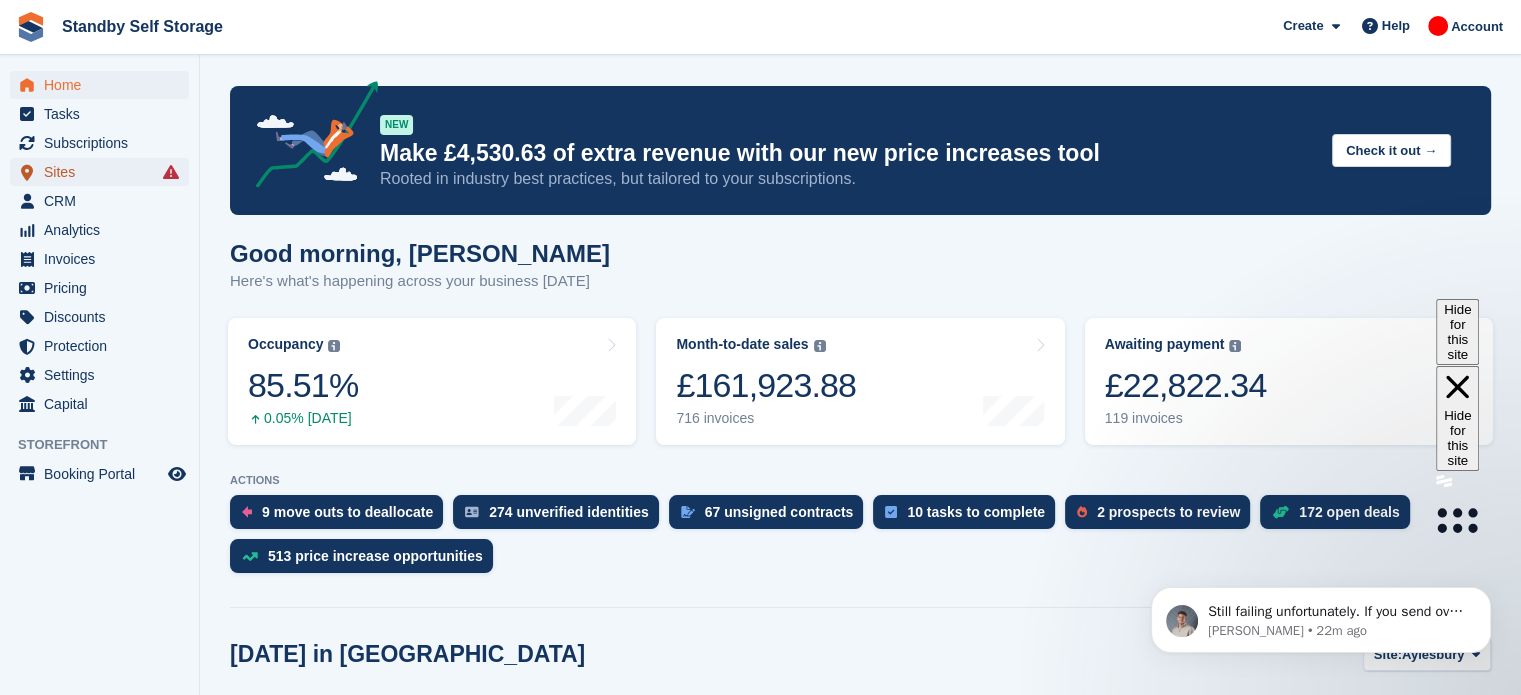 click on "Sites" at bounding box center (104, 172) 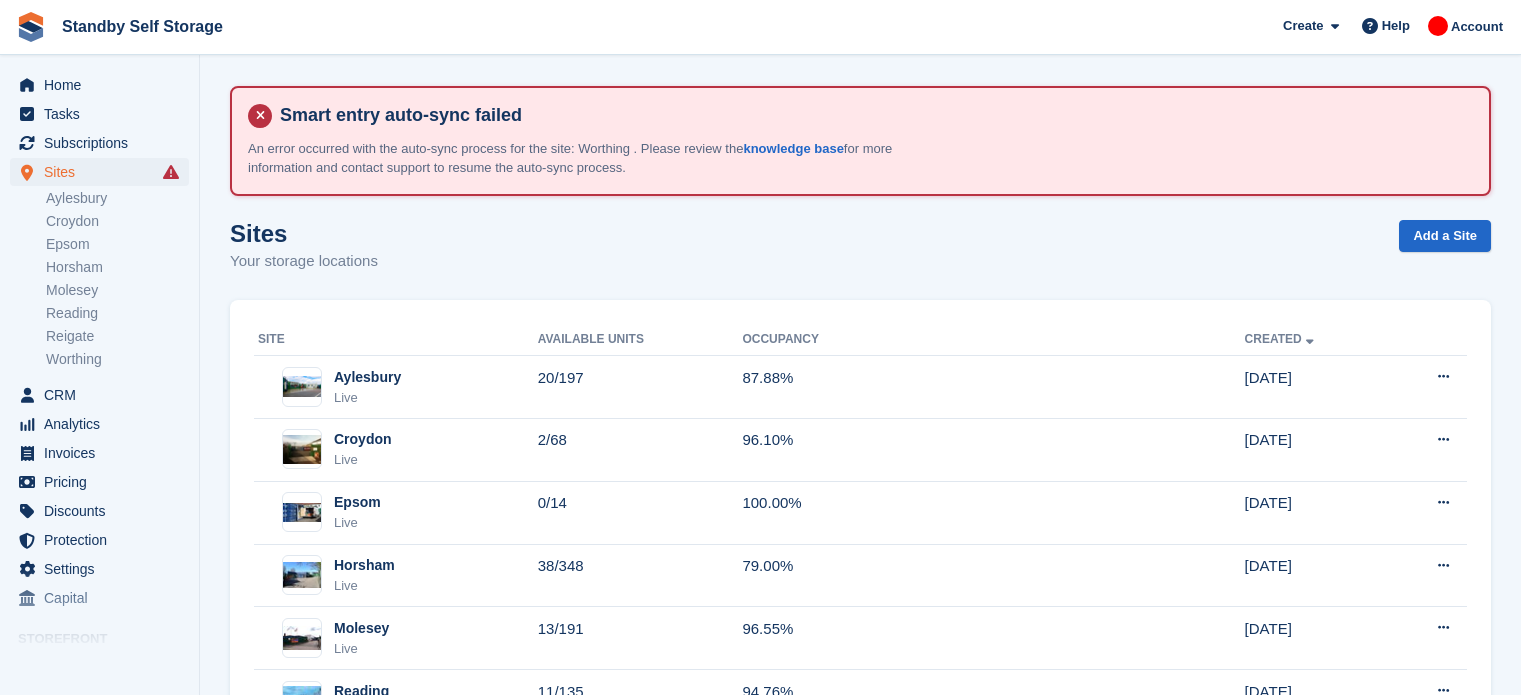 scroll, scrollTop: 0, scrollLeft: 0, axis: both 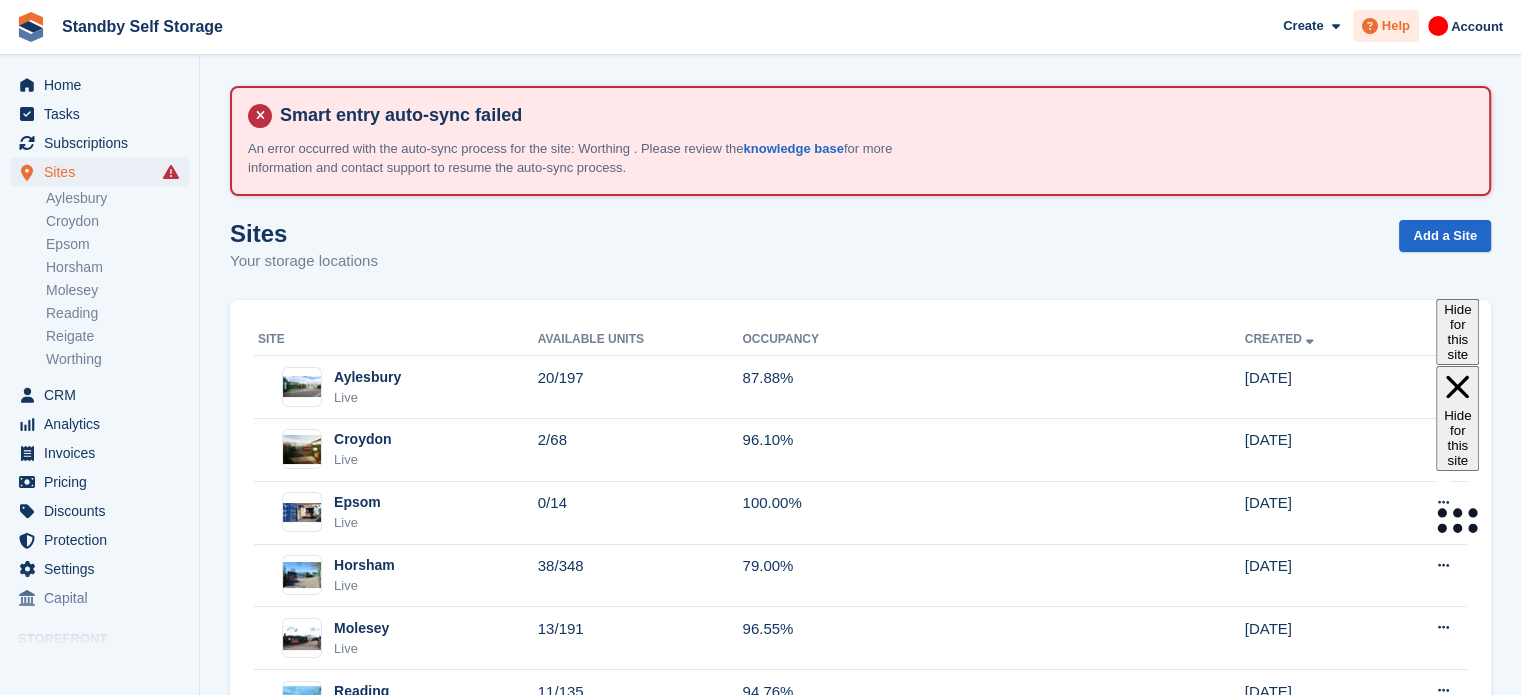 click on "Help" at bounding box center [1396, 26] 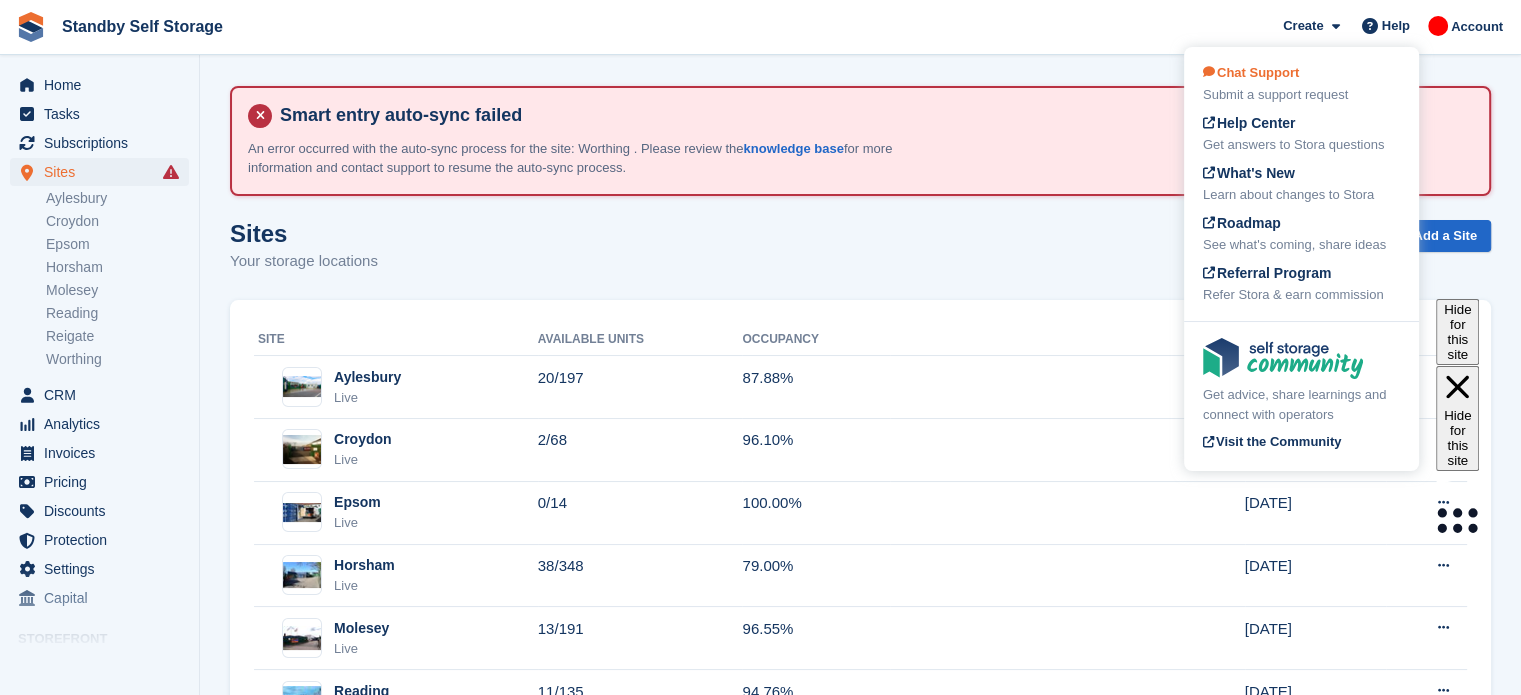 click on "Submit a support request" at bounding box center [1301, 95] 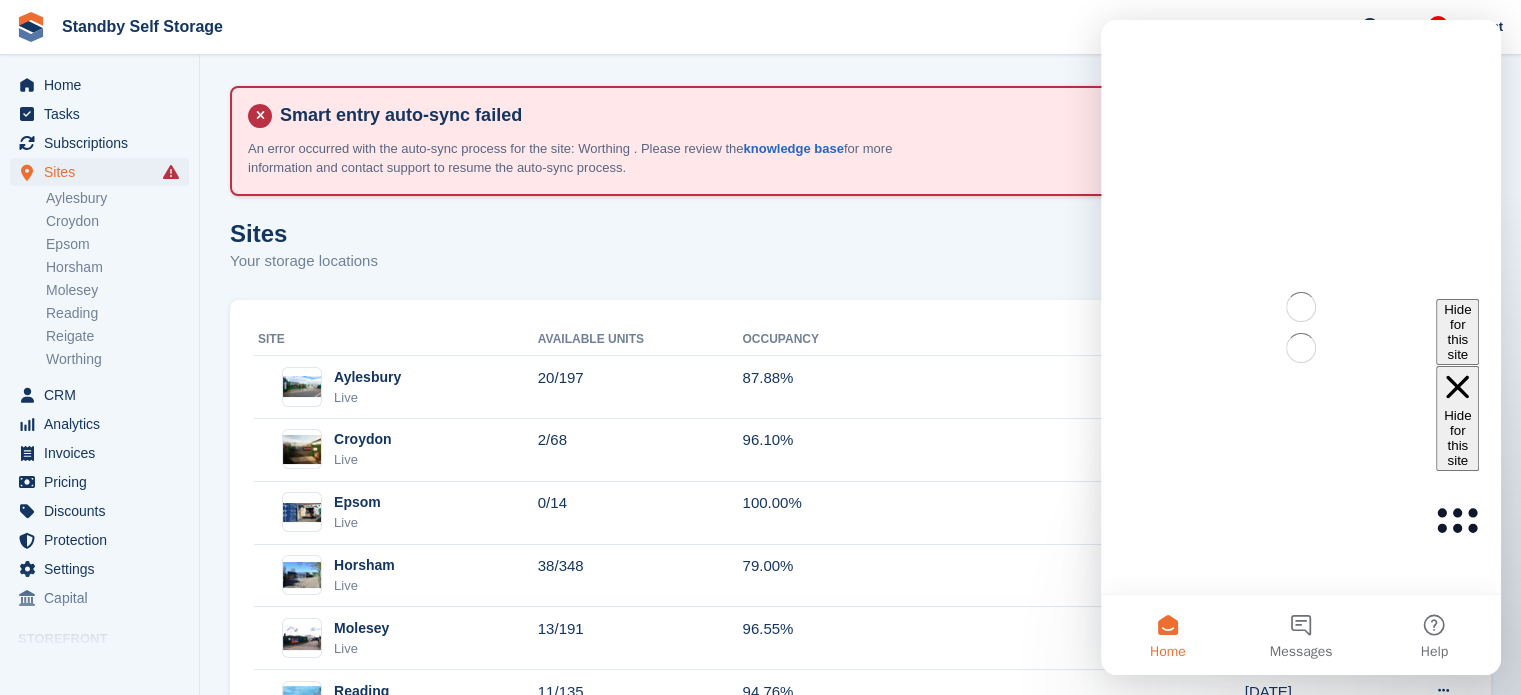 scroll, scrollTop: 0, scrollLeft: 0, axis: both 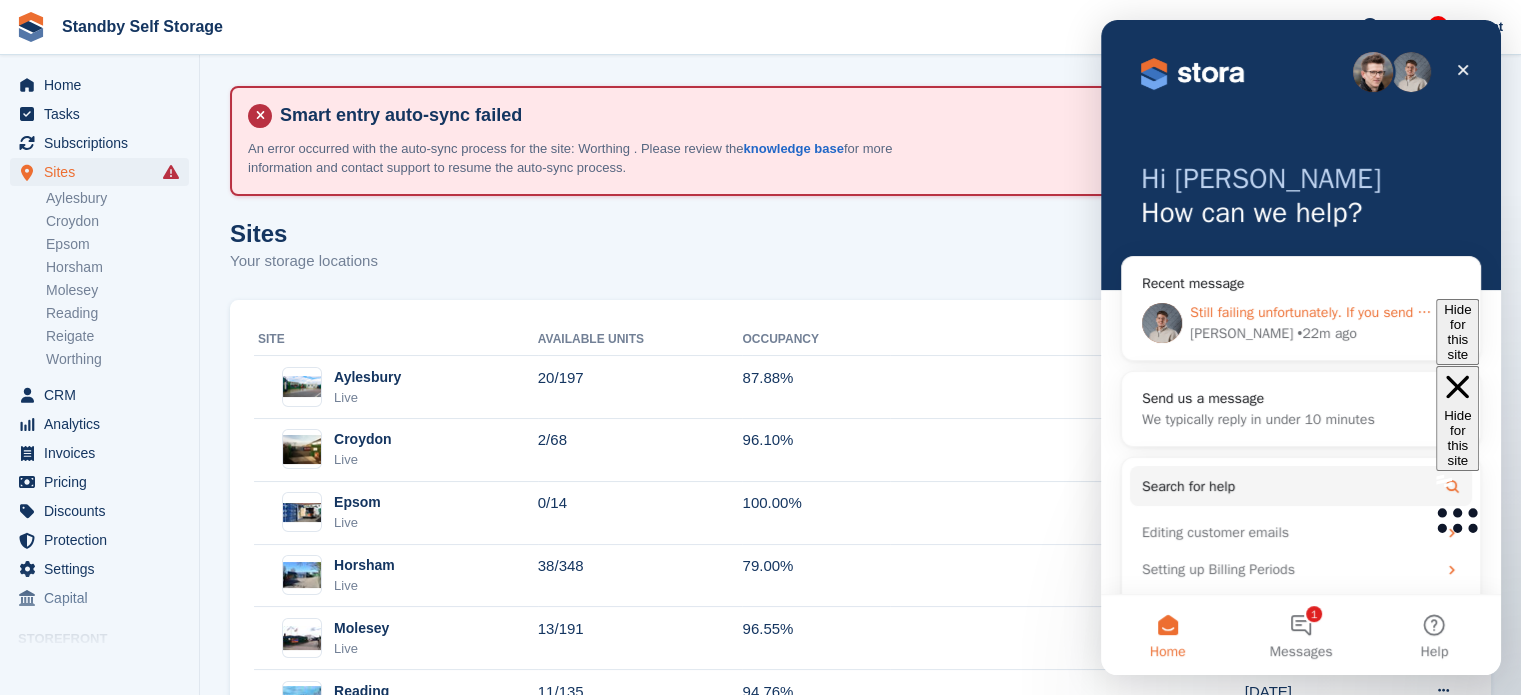 click on "Bradley •  22m ago" at bounding box center [1313, 333] 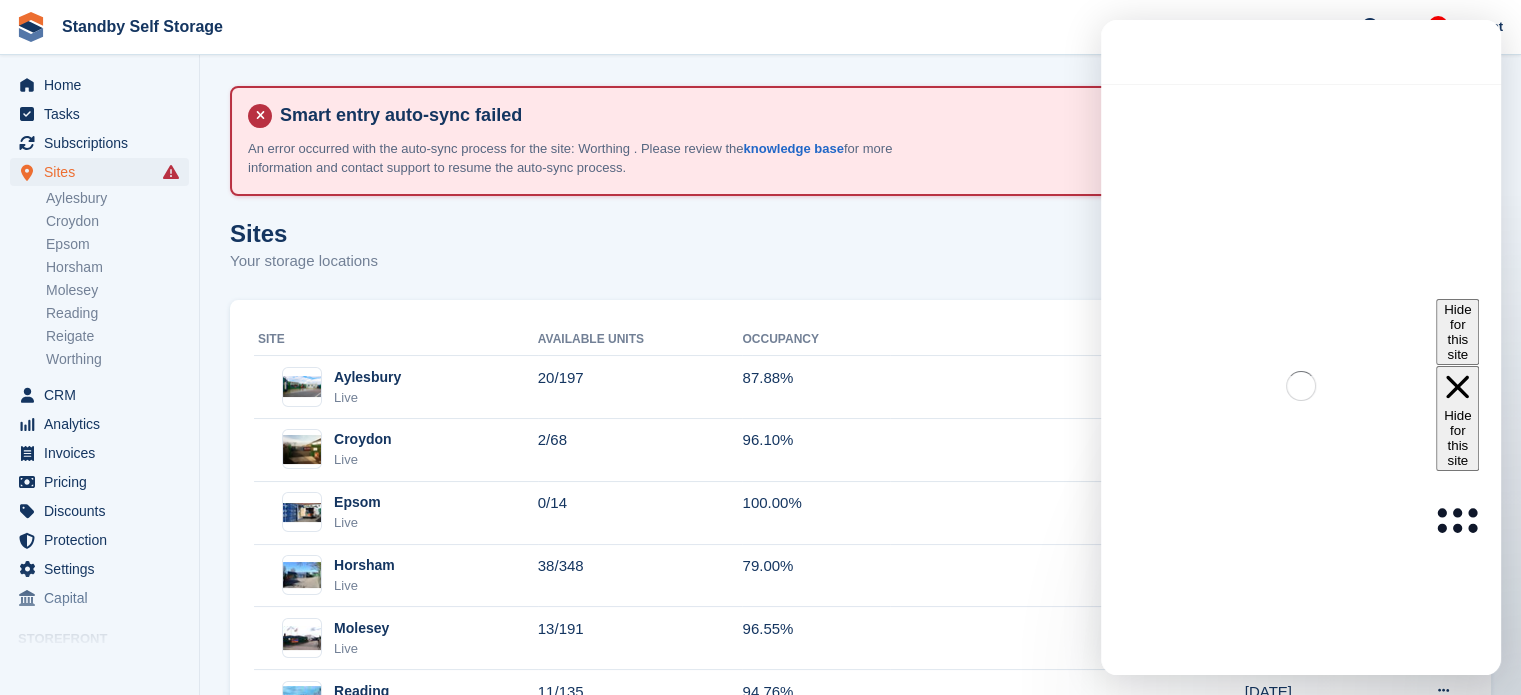 scroll, scrollTop: 3, scrollLeft: 0, axis: vertical 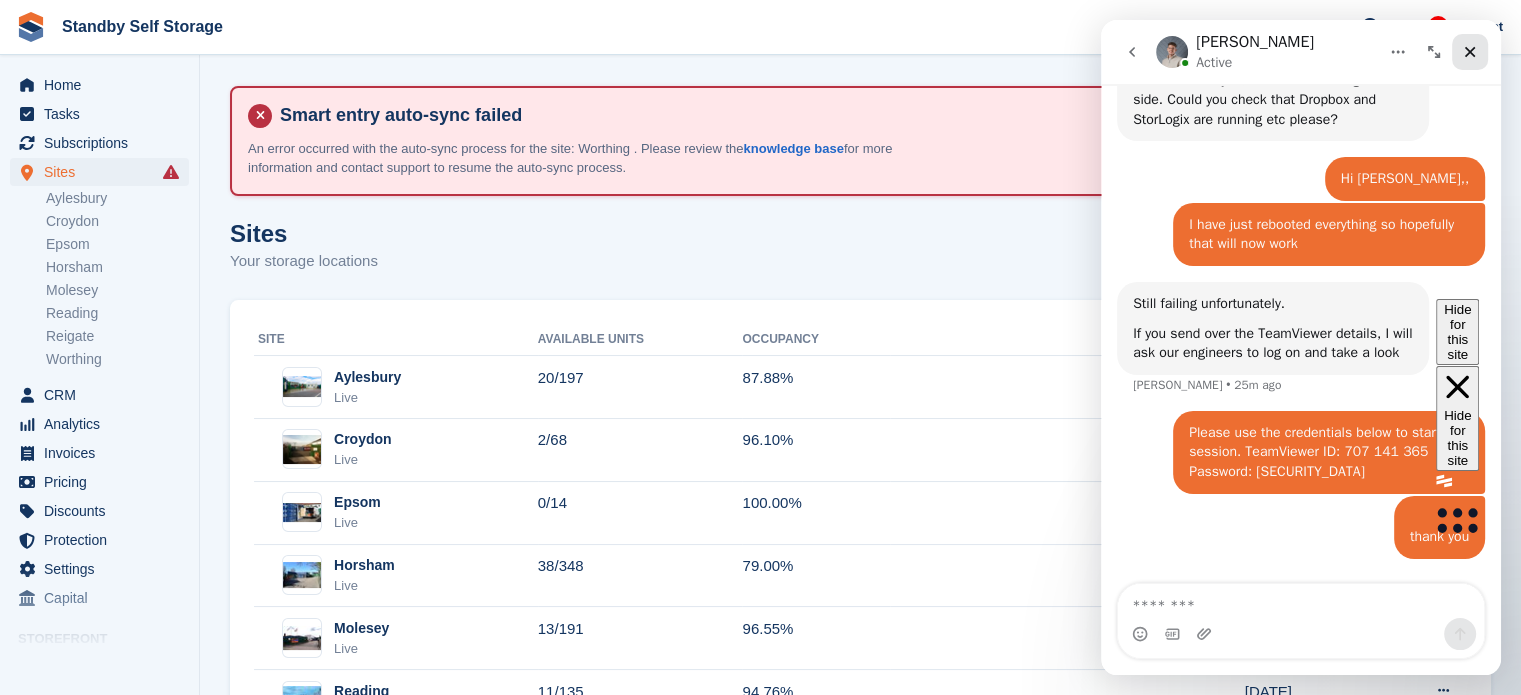 click 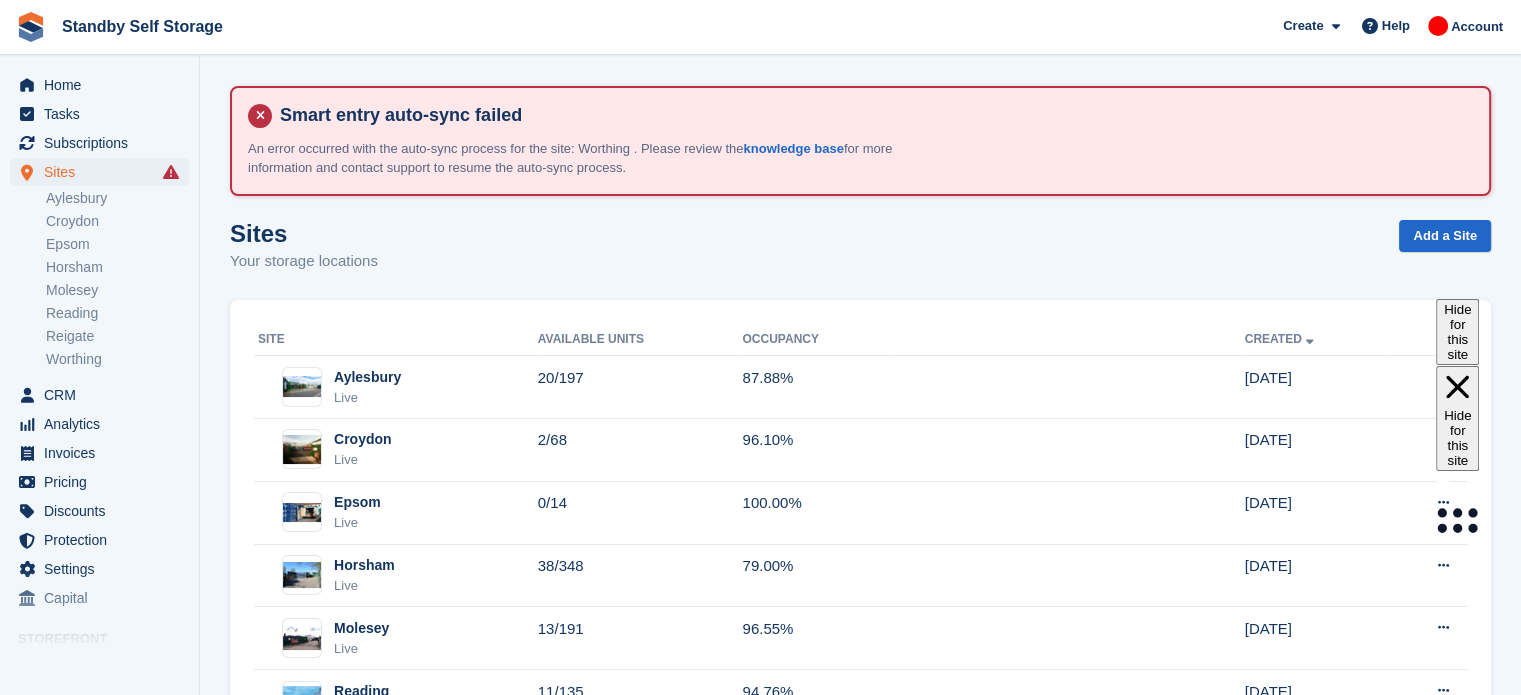 scroll, scrollTop: 0, scrollLeft: 0, axis: both 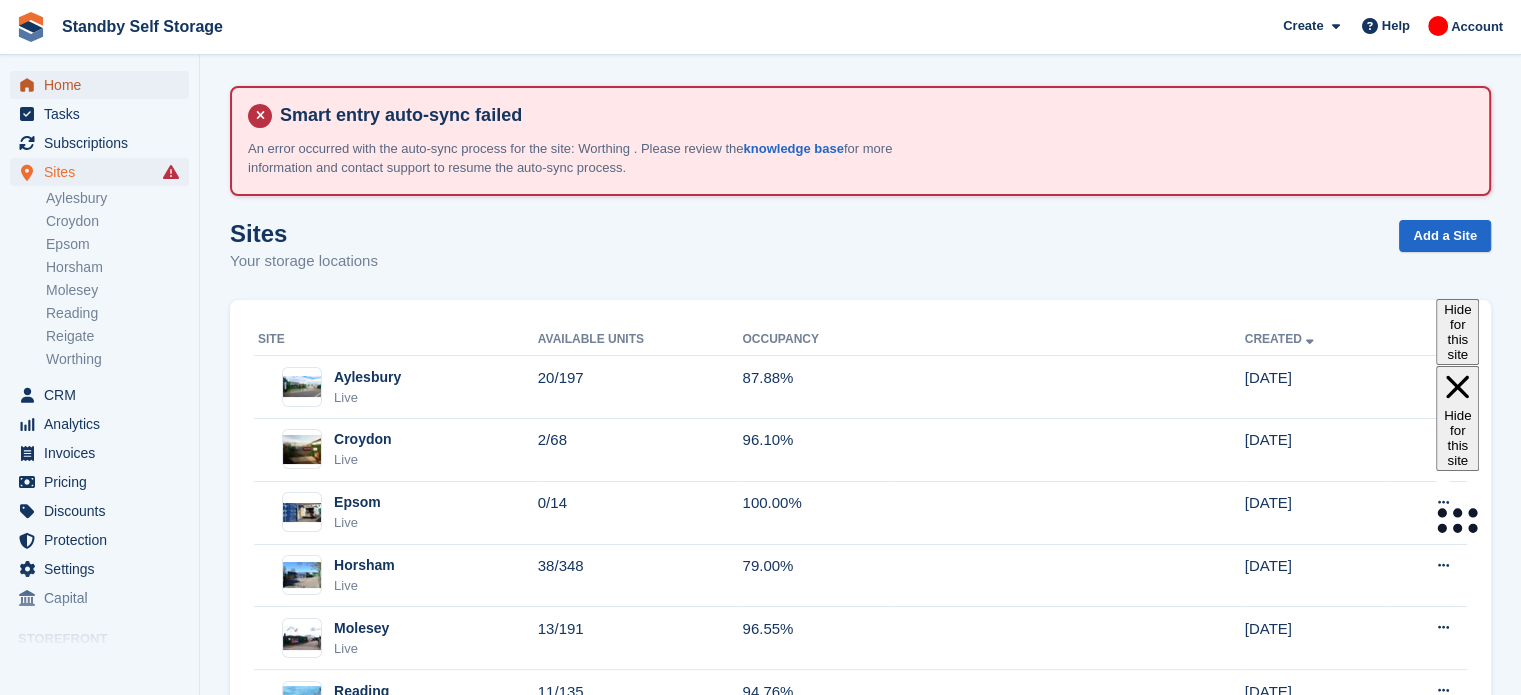 click on "Home" at bounding box center [104, 85] 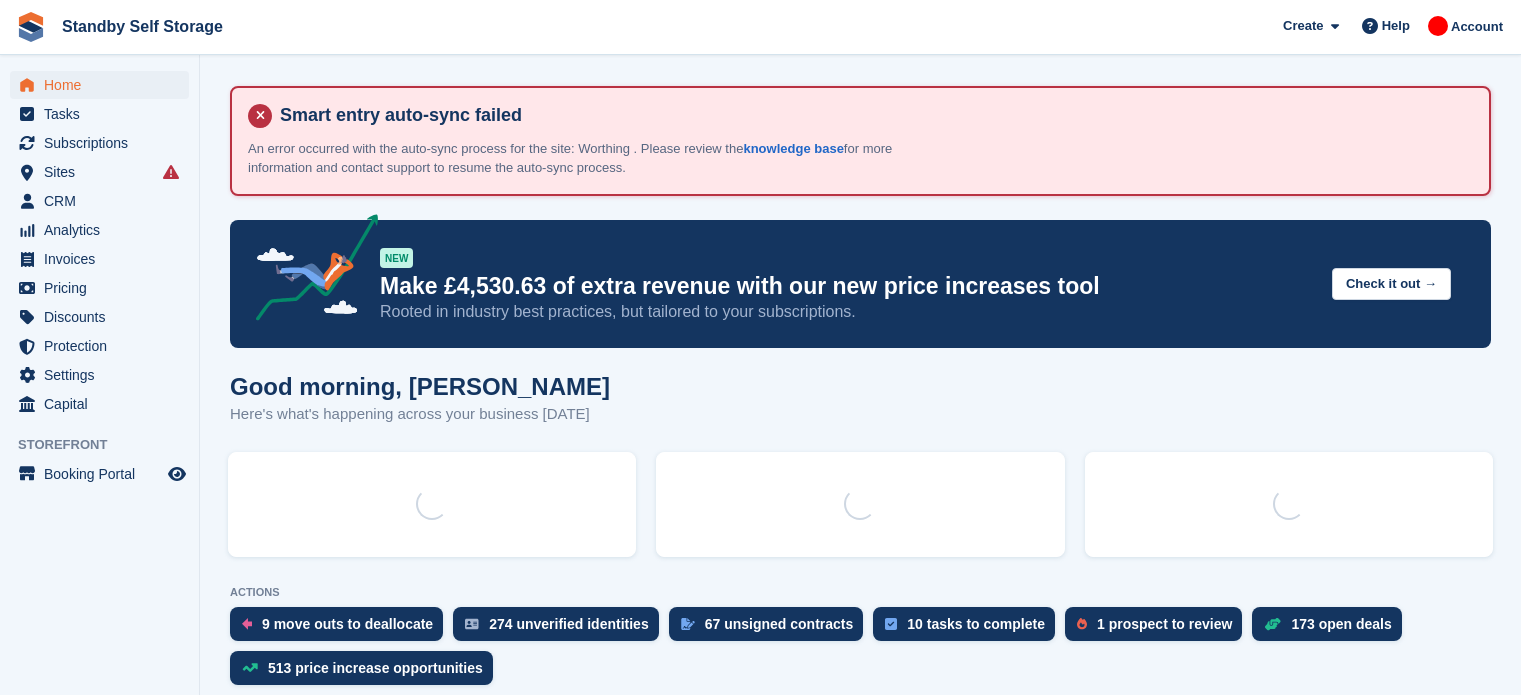 scroll, scrollTop: 0, scrollLeft: 0, axis: both 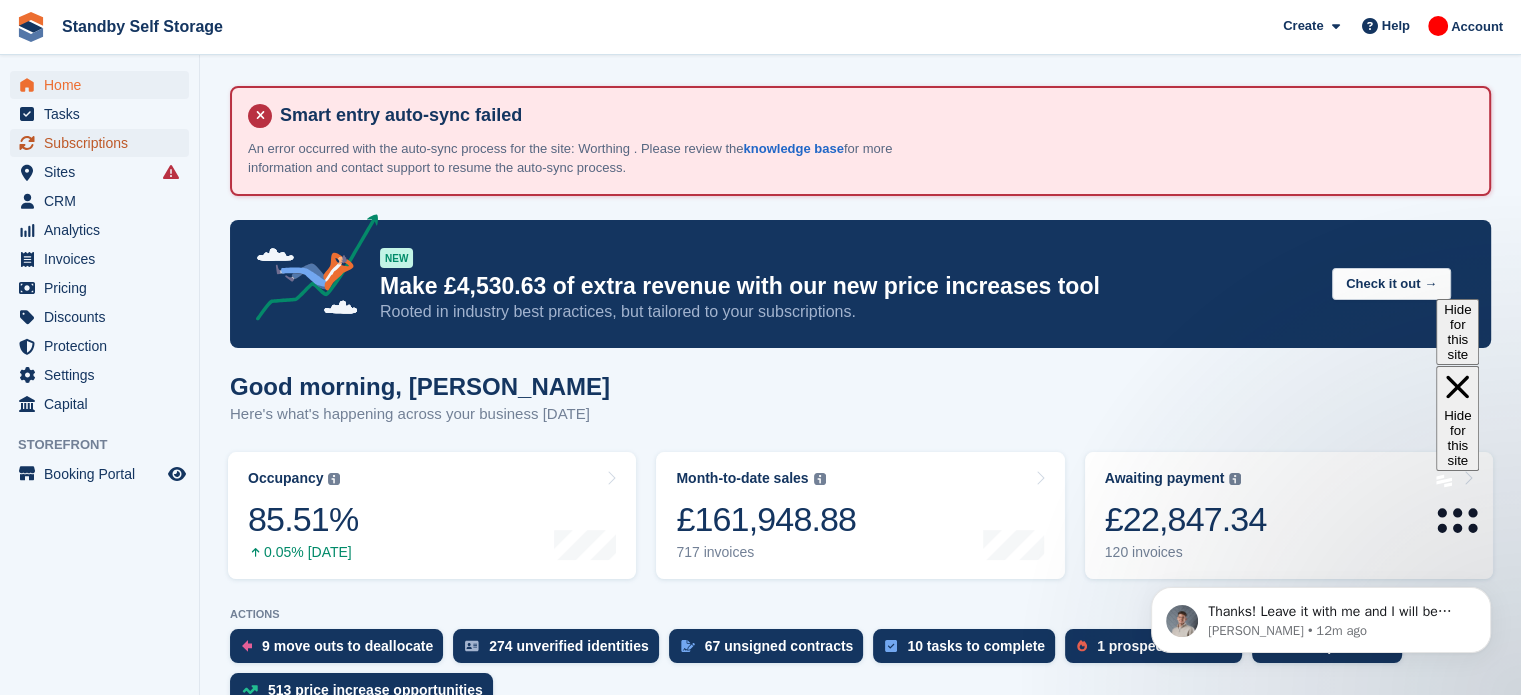 click on "Subscriptions" at bounding box center [104, 143] 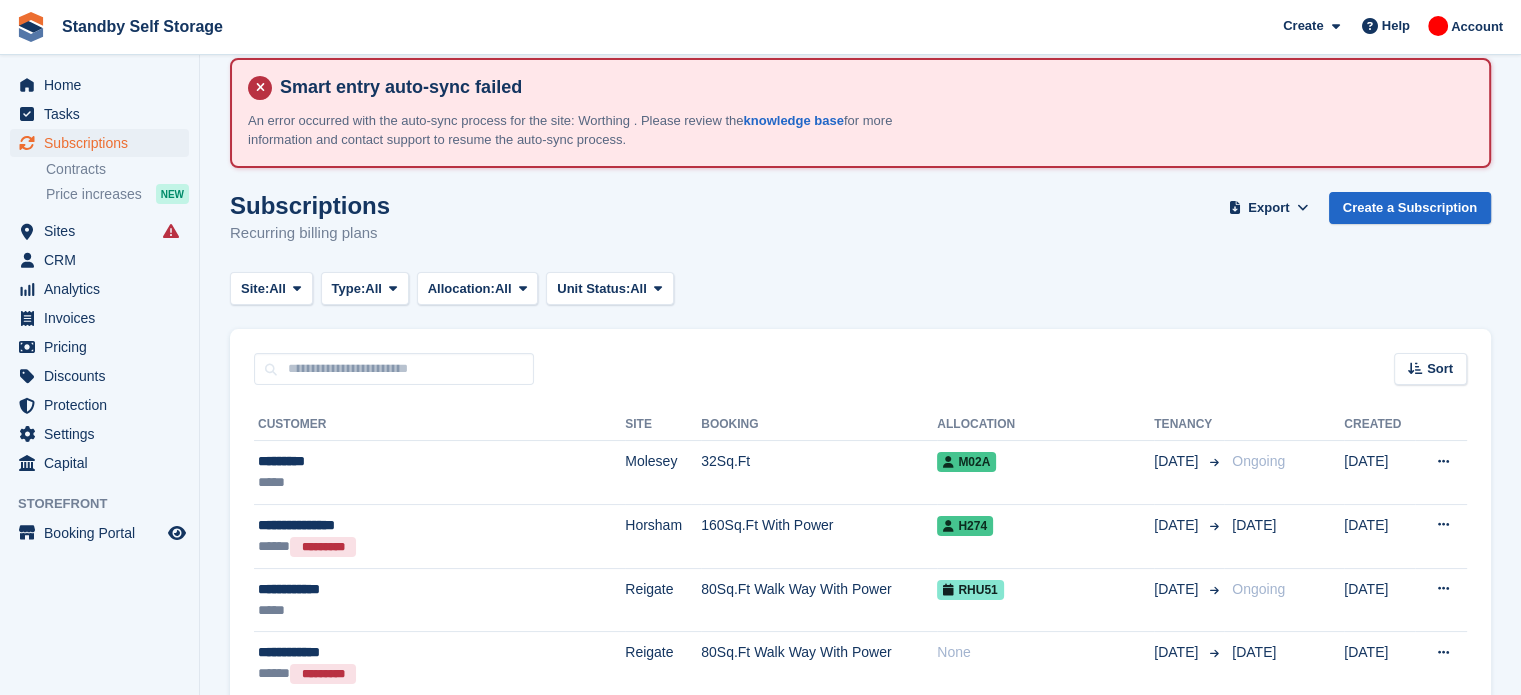 scroll, scrollTop: 0, scrollLeft: 0, axis: both 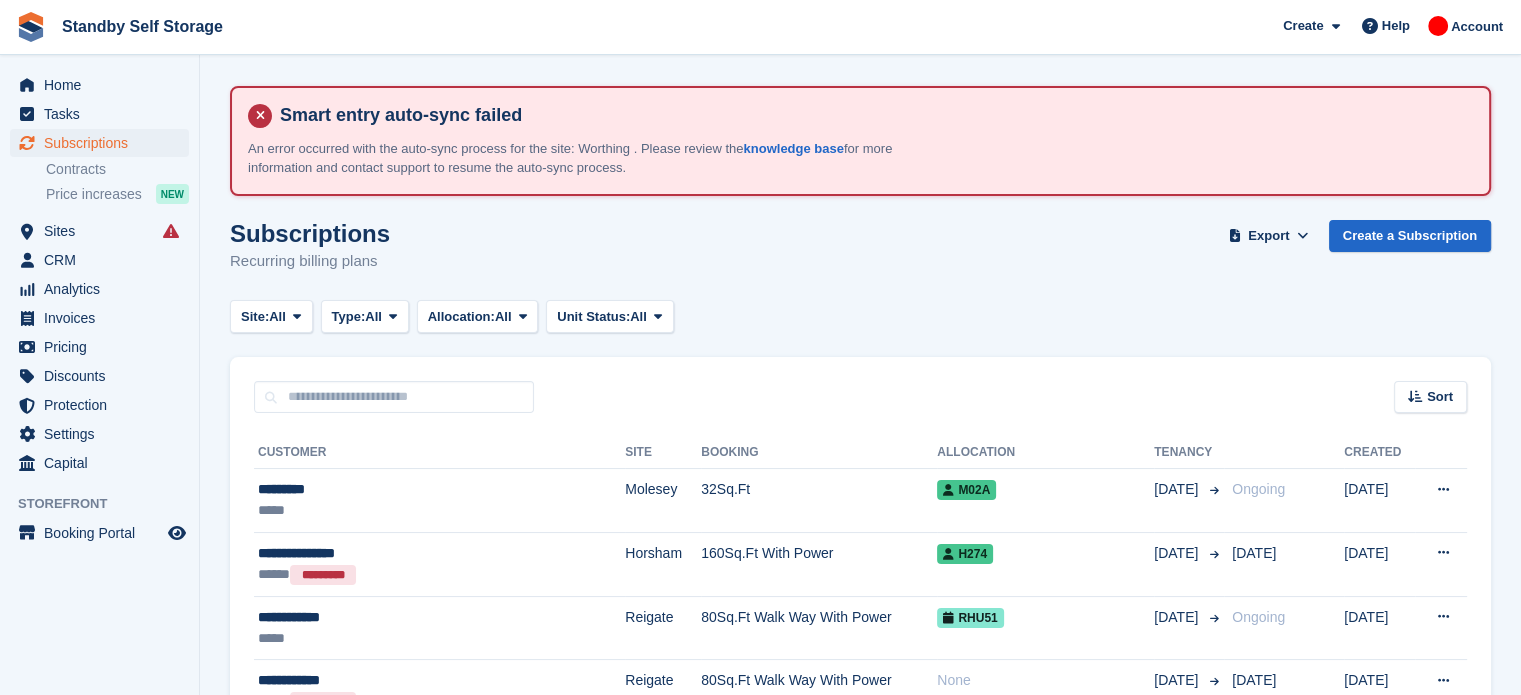 click on "Standby Self Storage
Create
Subscription
Invoice
Contact
Deal
Discount
Page
Help
Chat Support
Submit a support request
Help Center
Get answers to Stora questions
What's New" at bounding box center [760, 347] 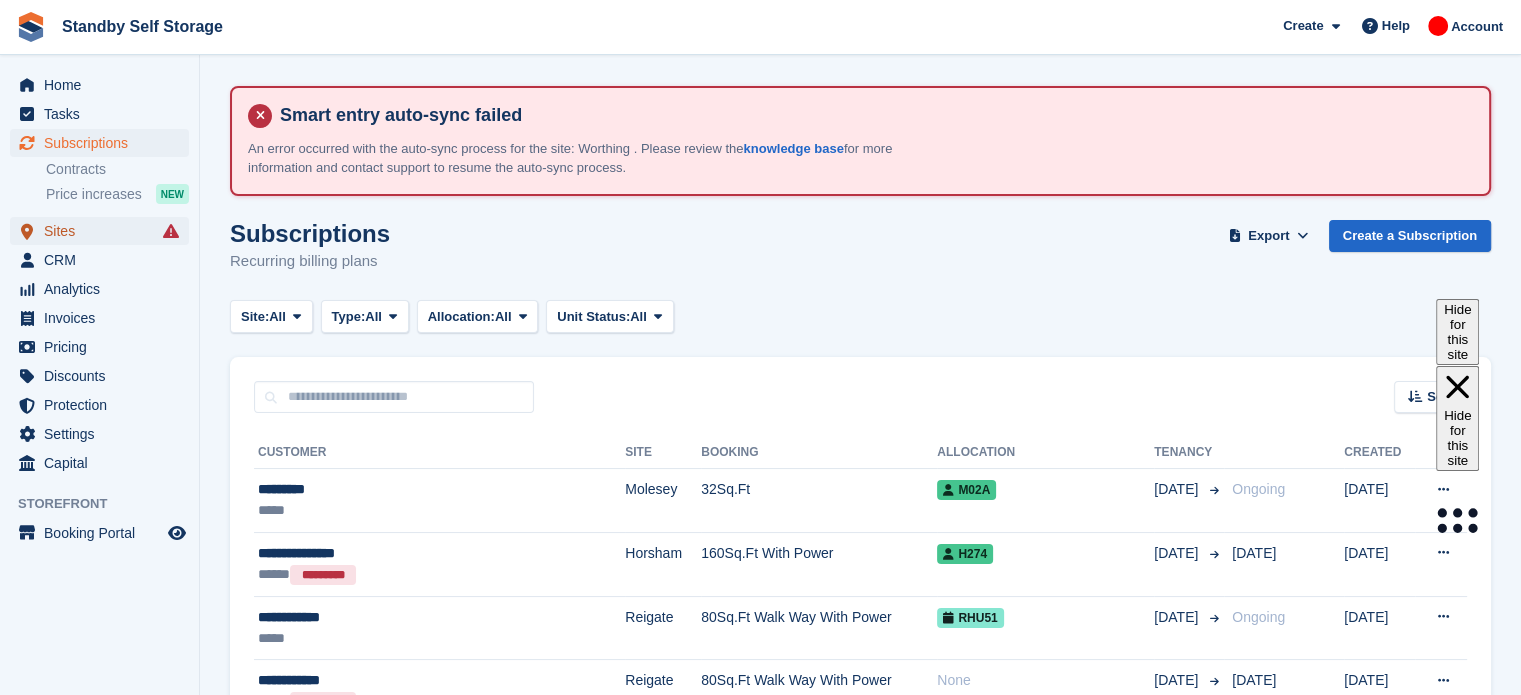 click on "Sites" at bounding box center [104, 231] 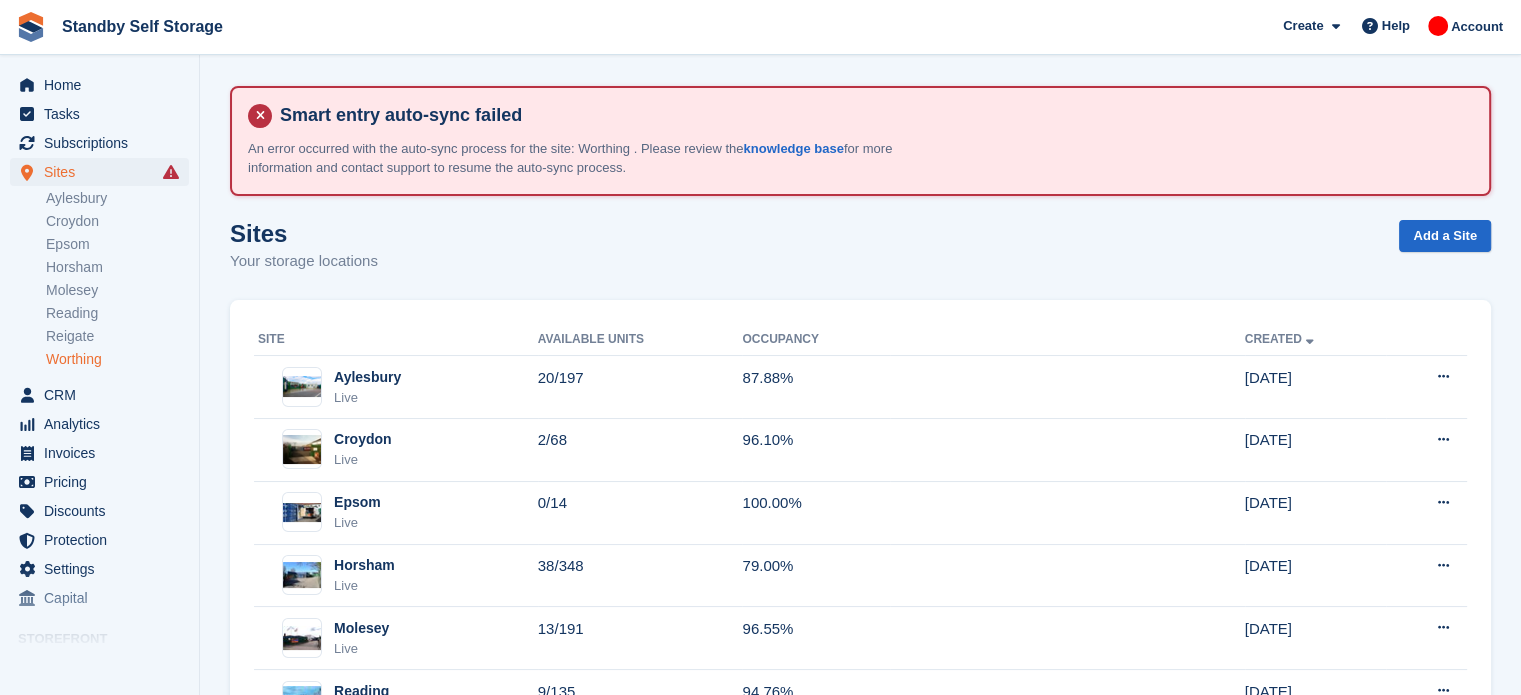 click on "Worthing" at bounding box center (117, 359) 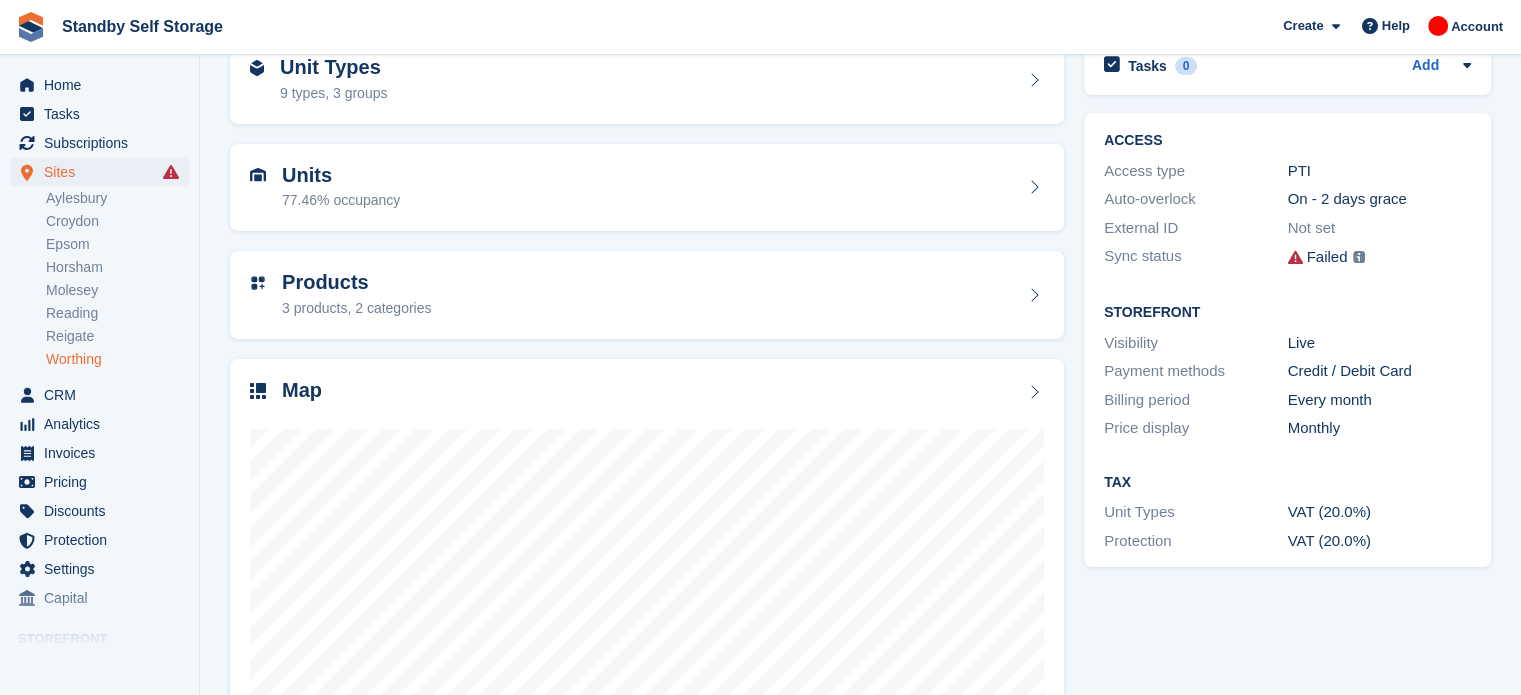 click on "Standby Self Storage
Create
Subscription
Invoice
Contact
Deal
Discount
Page
Help
Chat Support
Submit a support request
Help Center
Get answers to Stora questions
What's New" at bounding box center [760, 103] 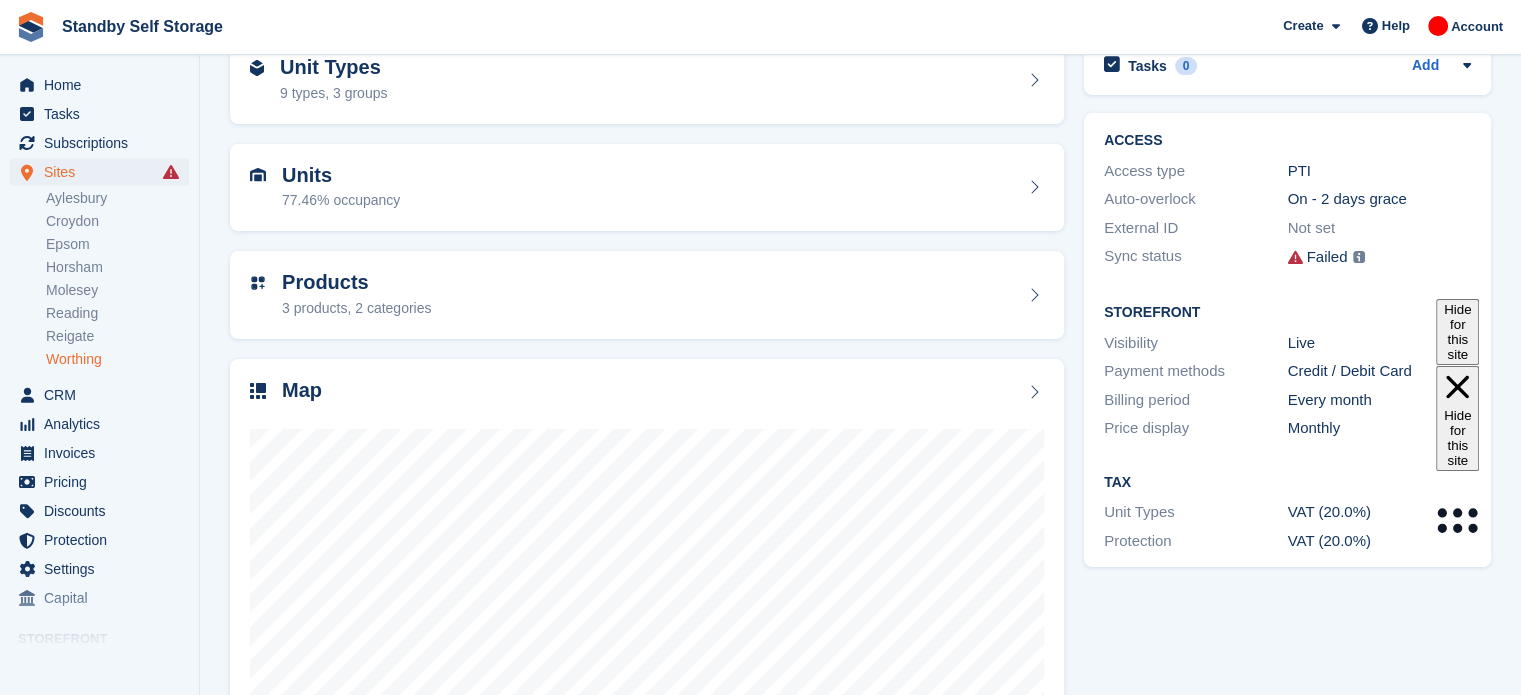 scroll, scrollTop: 397, scrollLeft: 0, axis: vertical 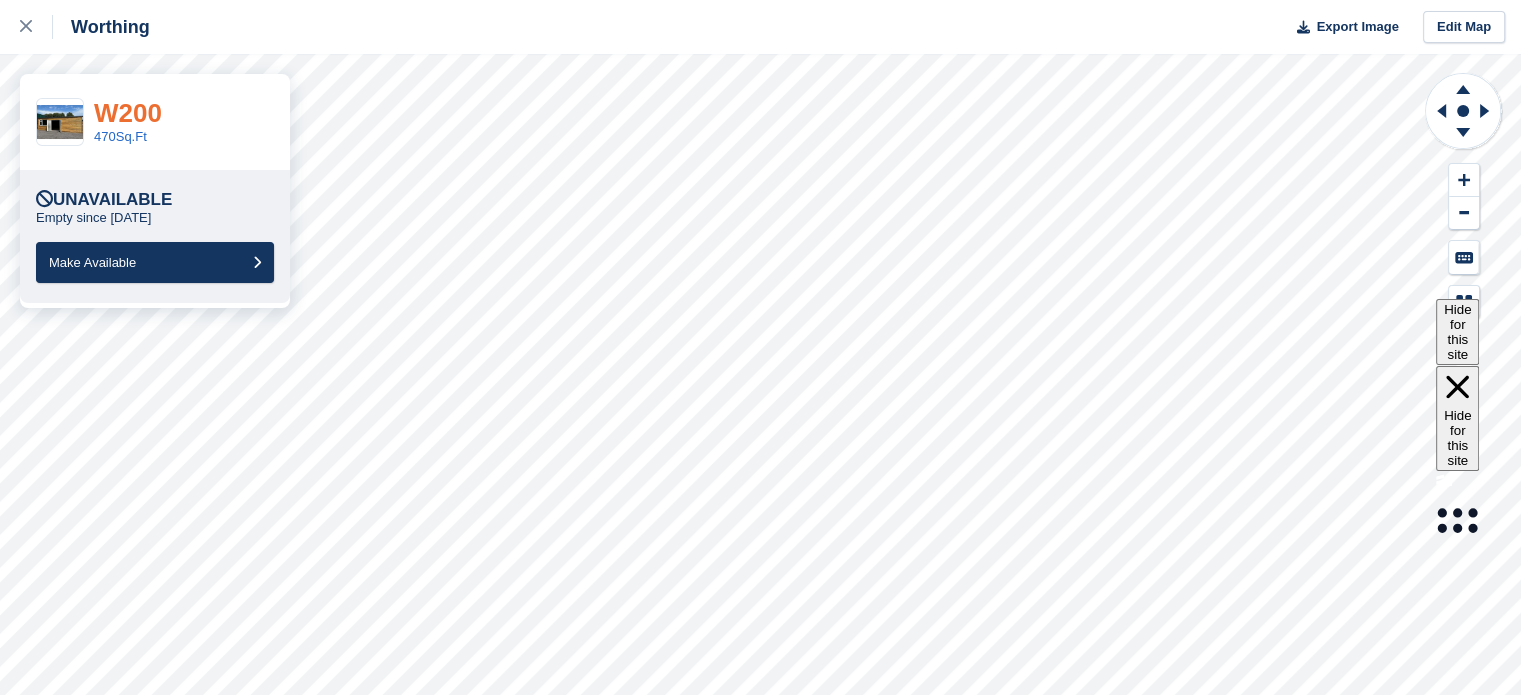 click on "W200" at bounding box center (128, 113) 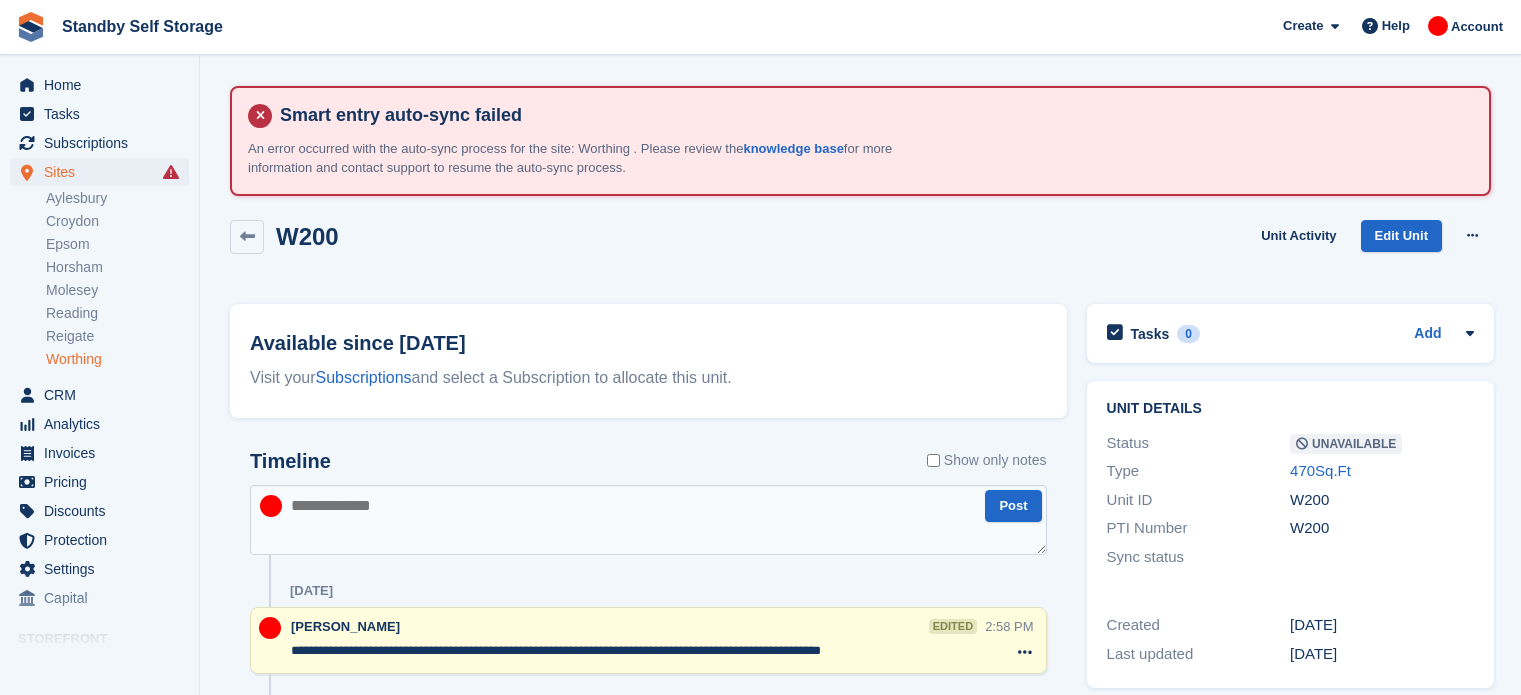scroll, scrollTop: 0, scrollLeft: 0, axis: both 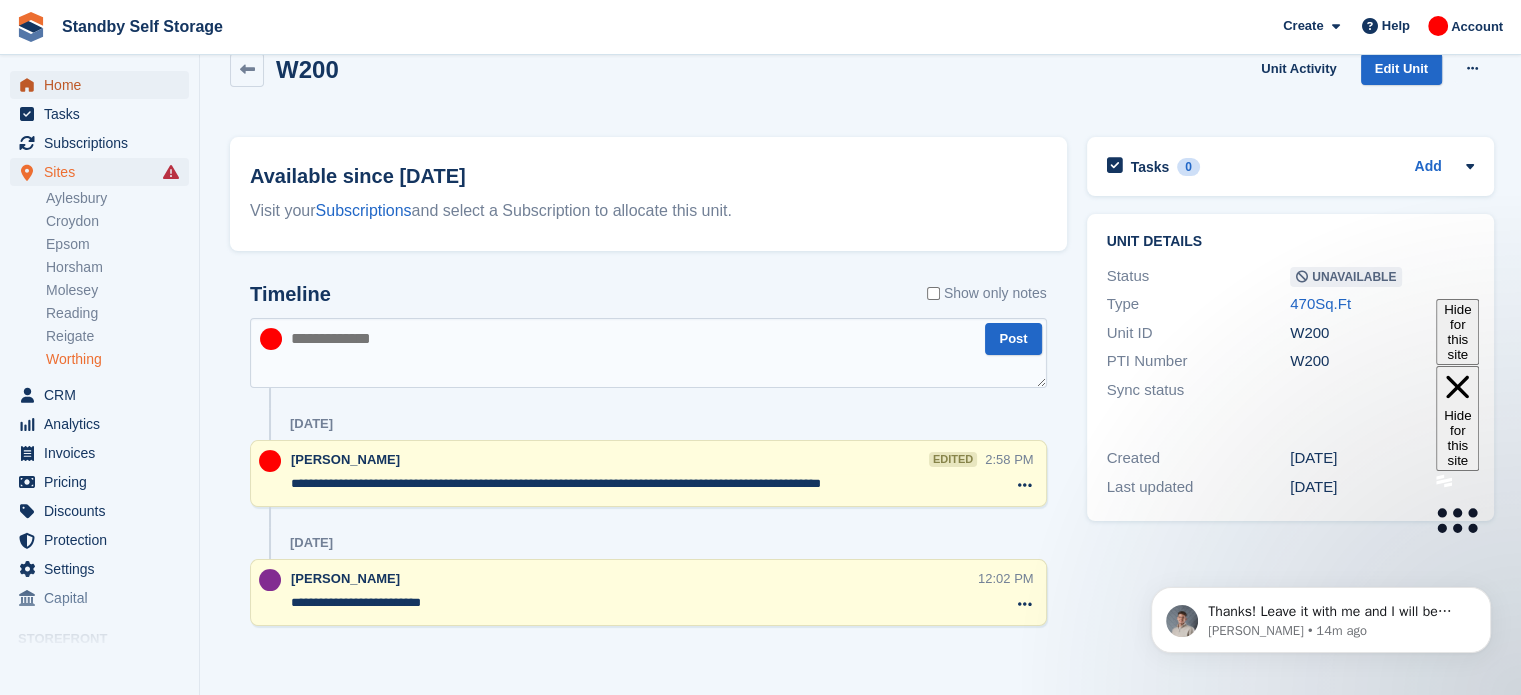 click on "Home" at bounding box center (104, 85) 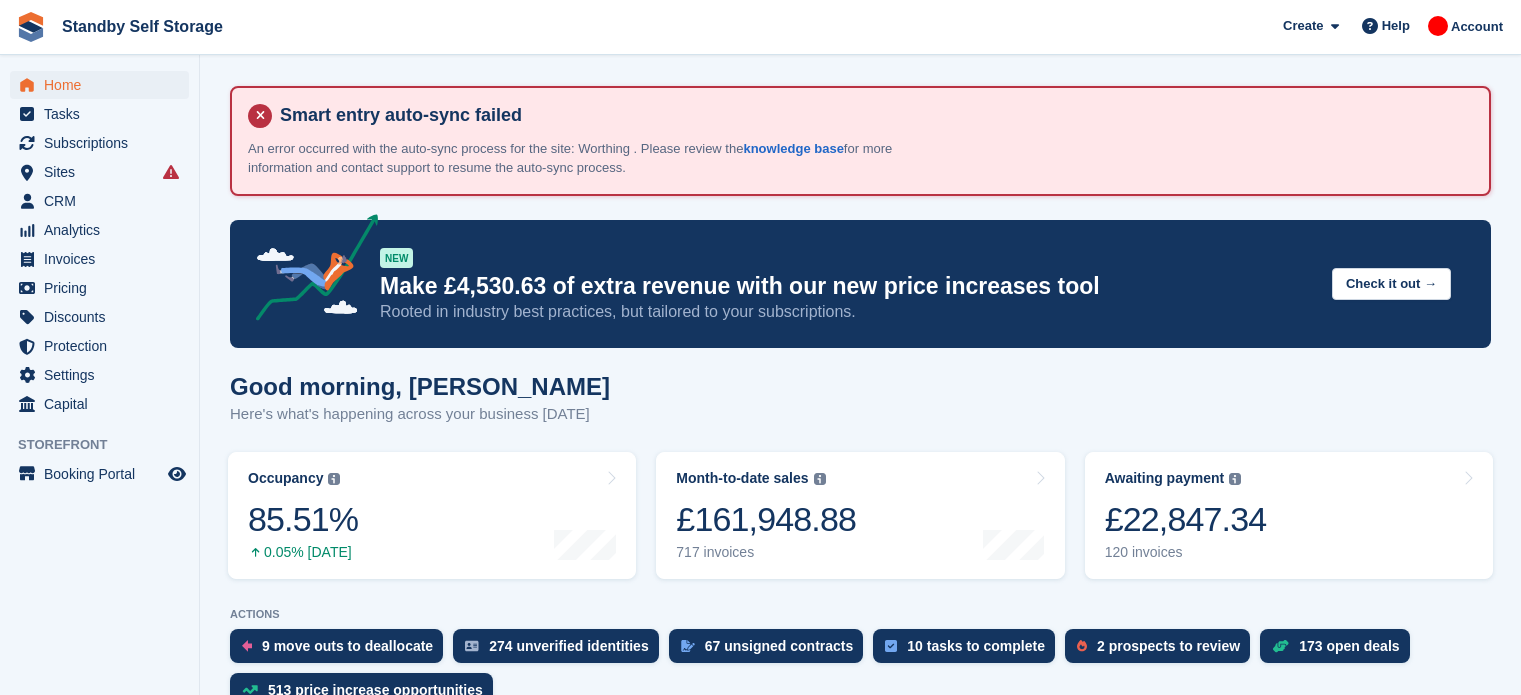 scroll, scrollTop: 0, scrollLeft: 0, axis: both 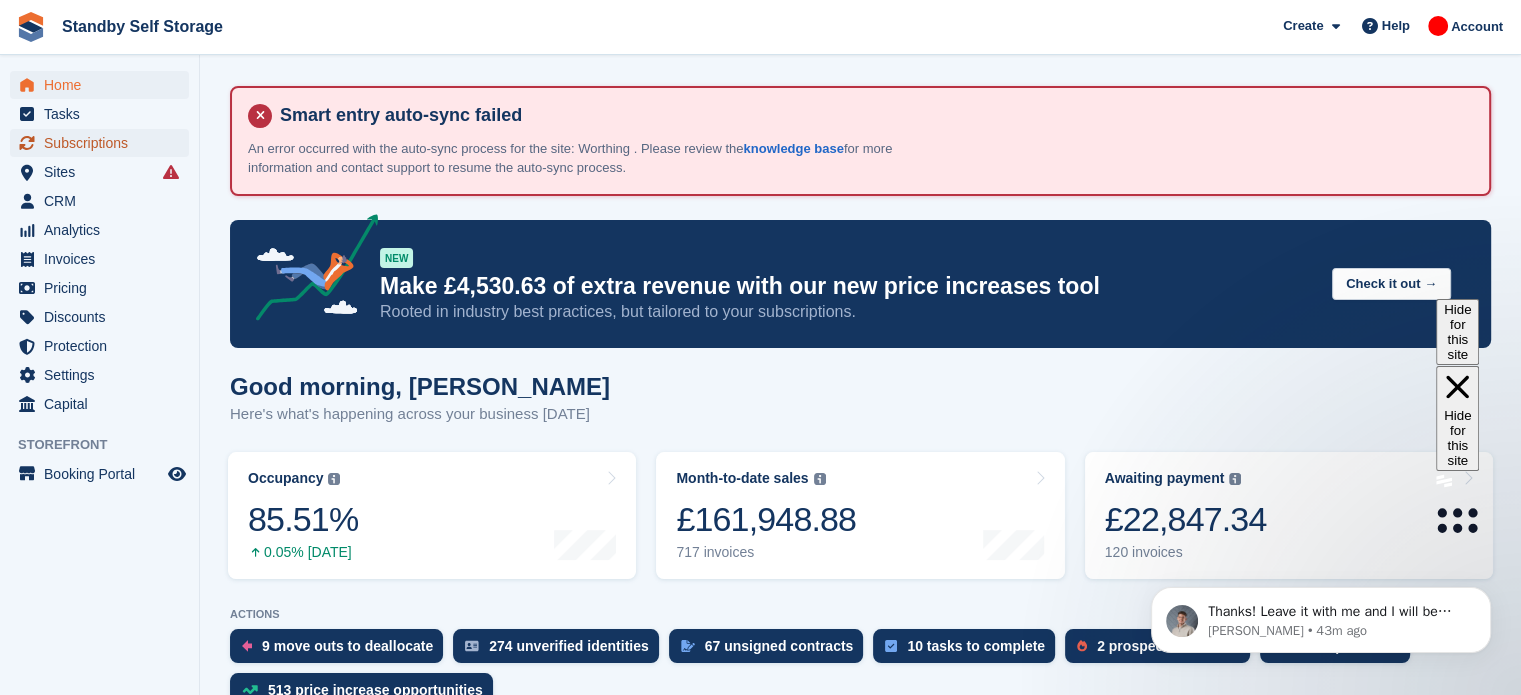 click on "Subscriptions" at bounding box center (104, 143) 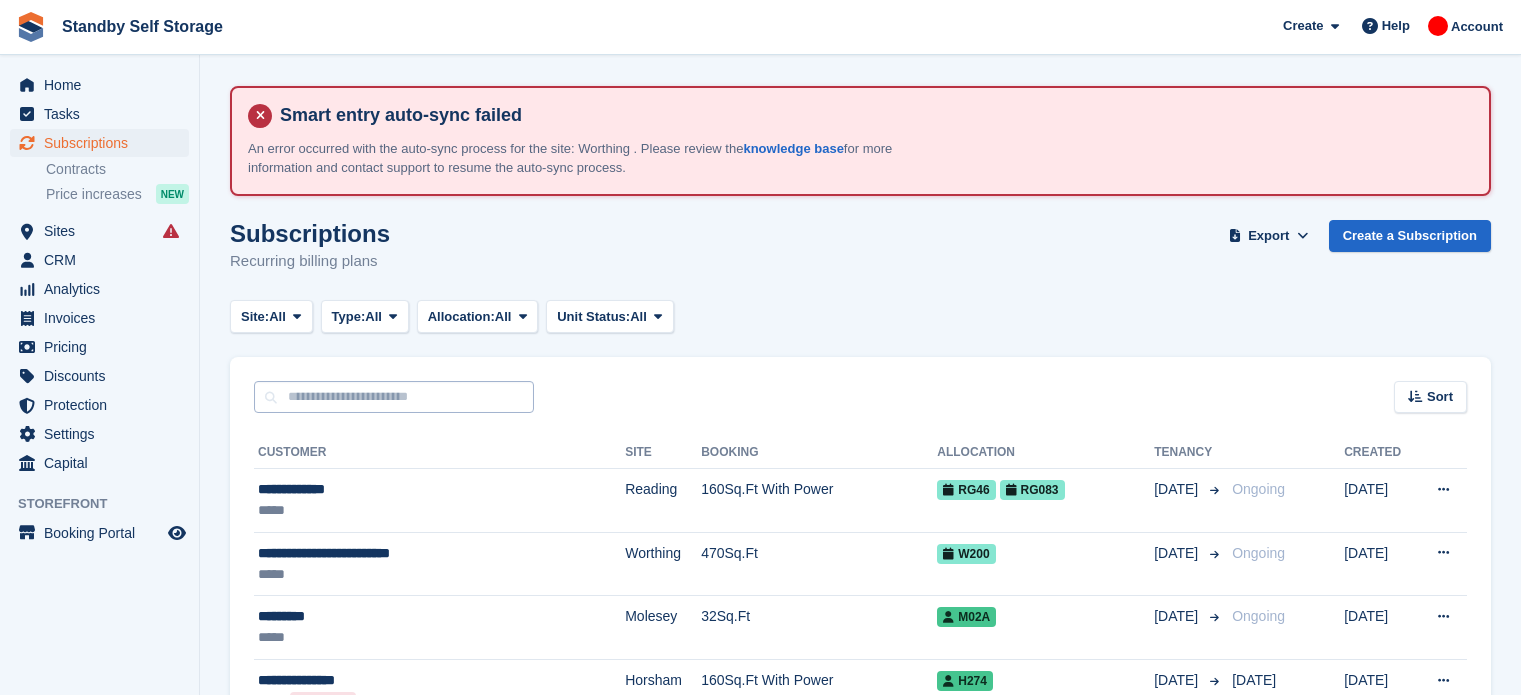 scroll, scrollTop: 0, scrollLeft: 0, axis: both 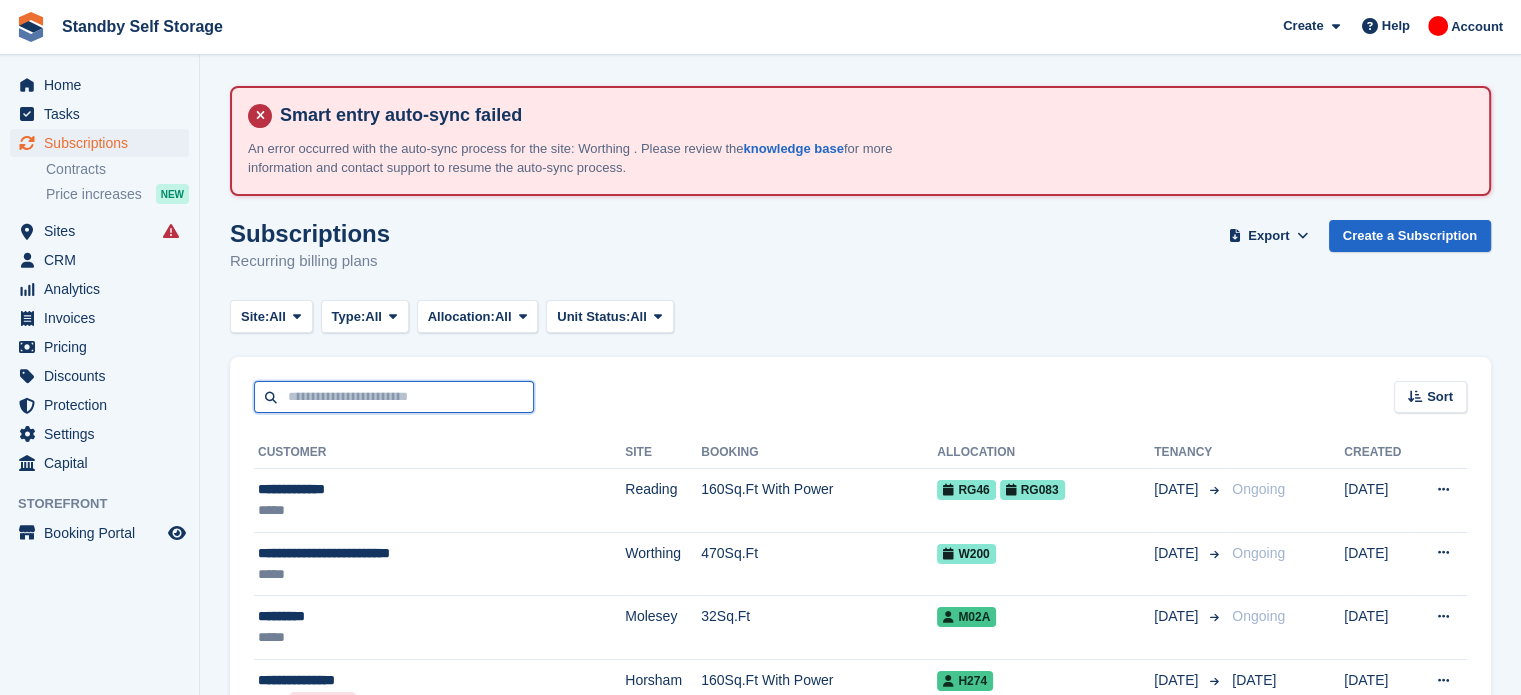 click at bounding box center [394, 397] 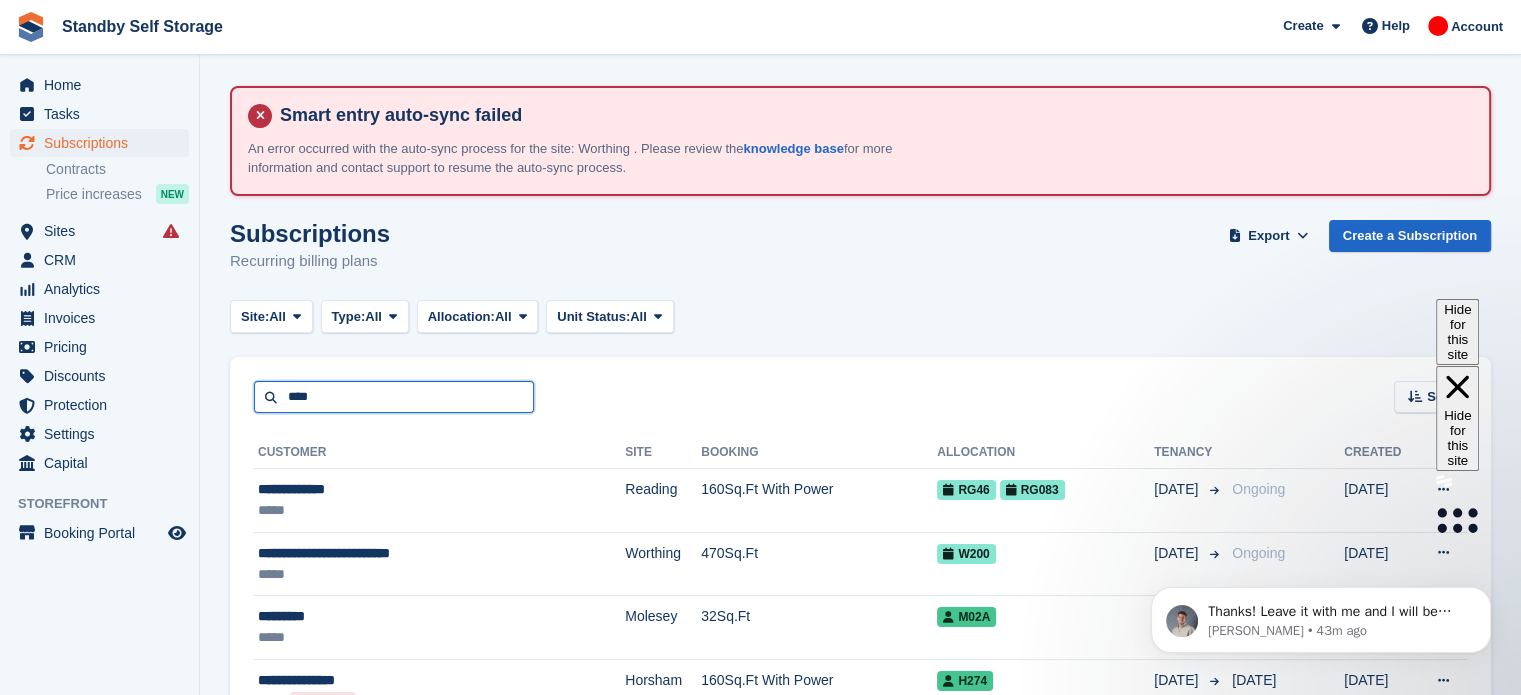 scroll, scrollTop: 0, scrollLeft: 0, axis: both 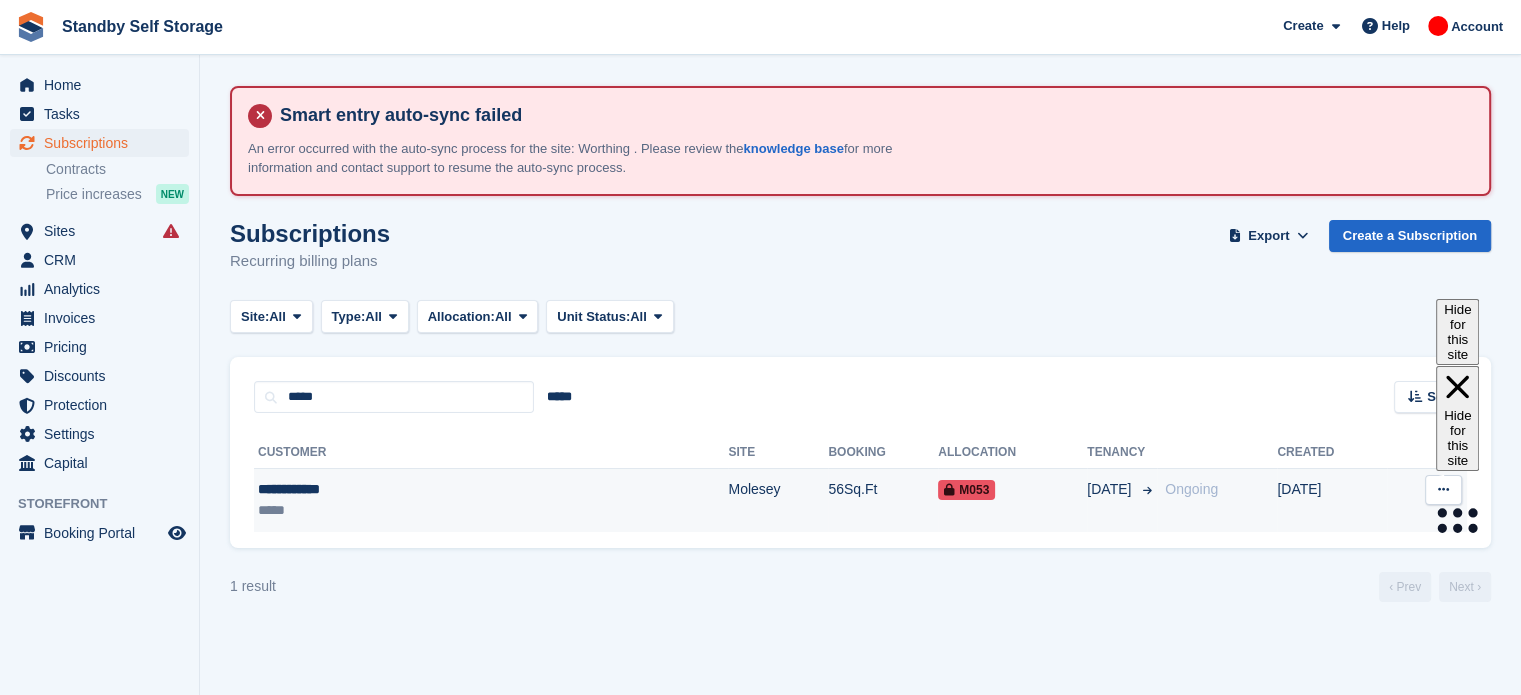 click on "56Sq.Ft" at bounding box center [883, 500] 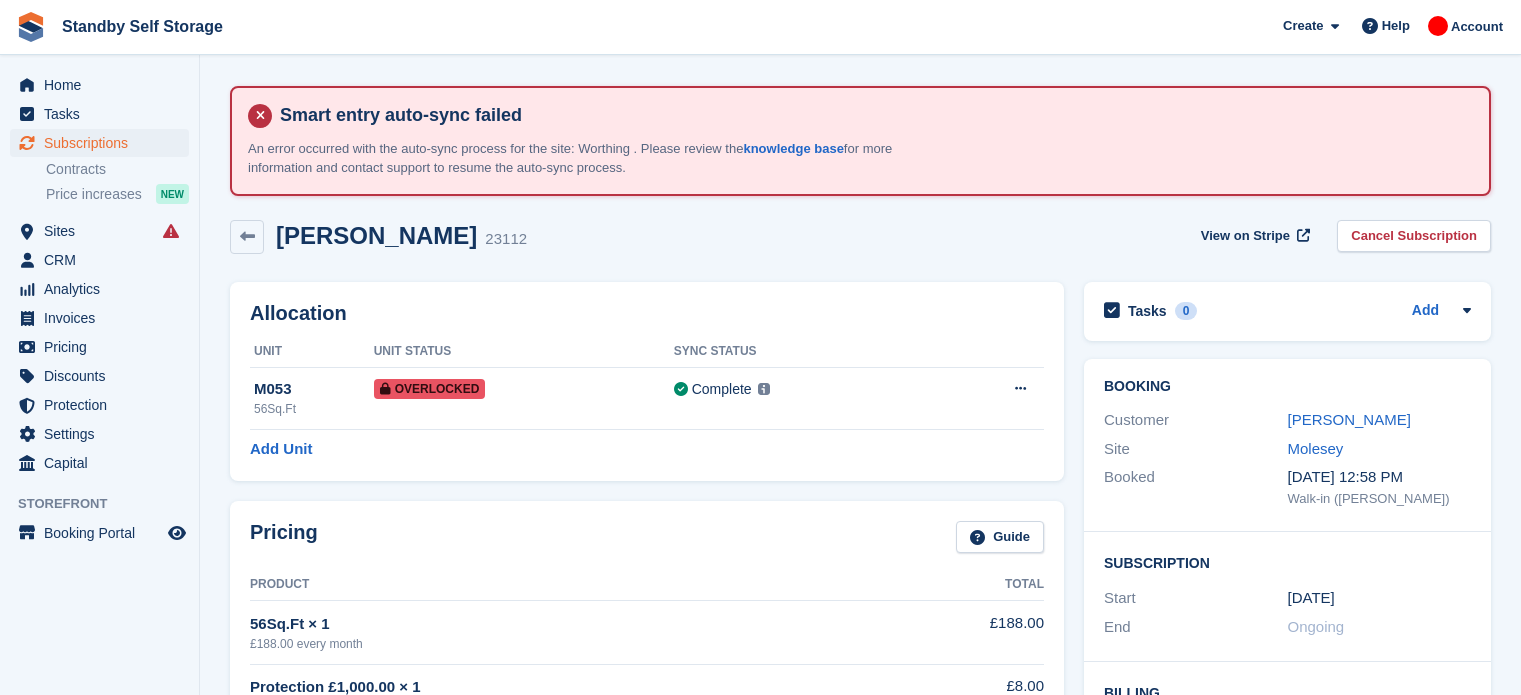 scroll, scrollTop: 0, scrollLeft: 0, axis: both 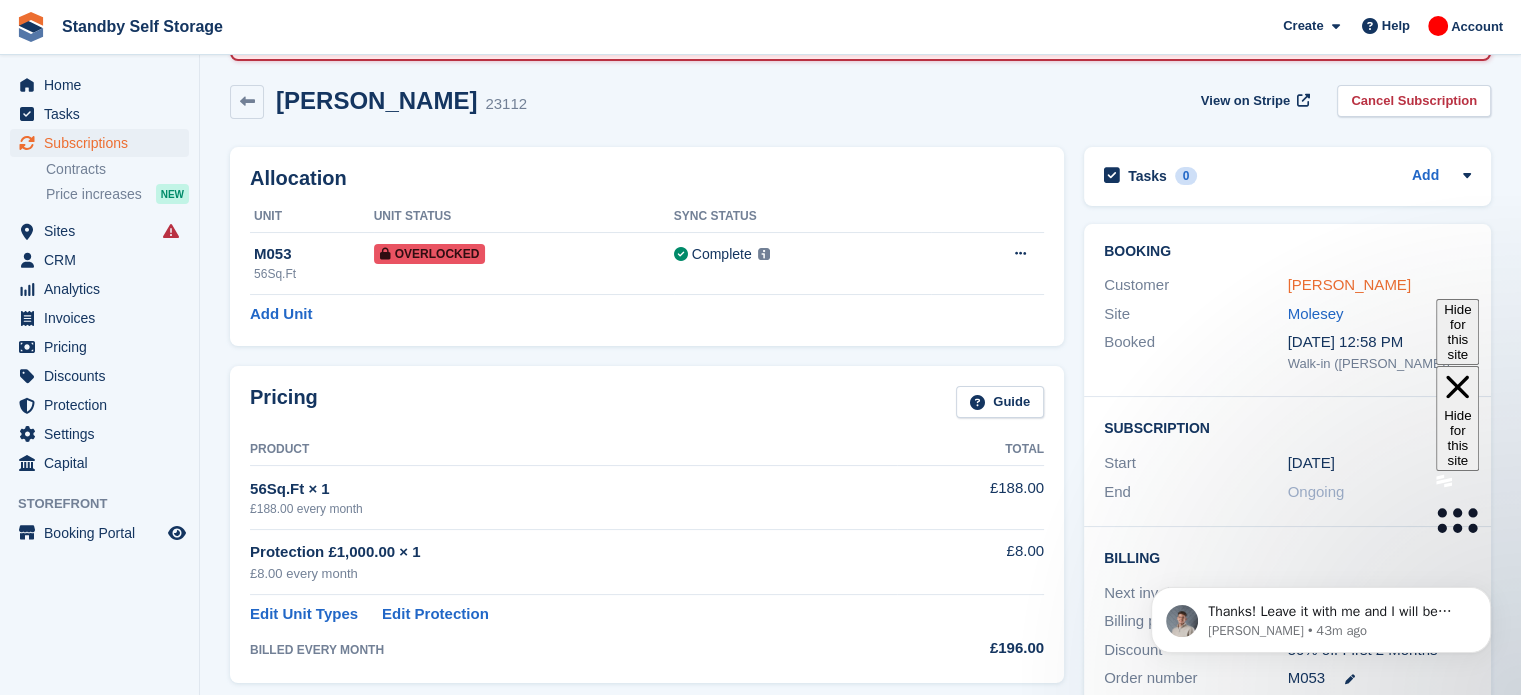 click on "[PERSON_NAME]" at bounding box center [1349, 284] 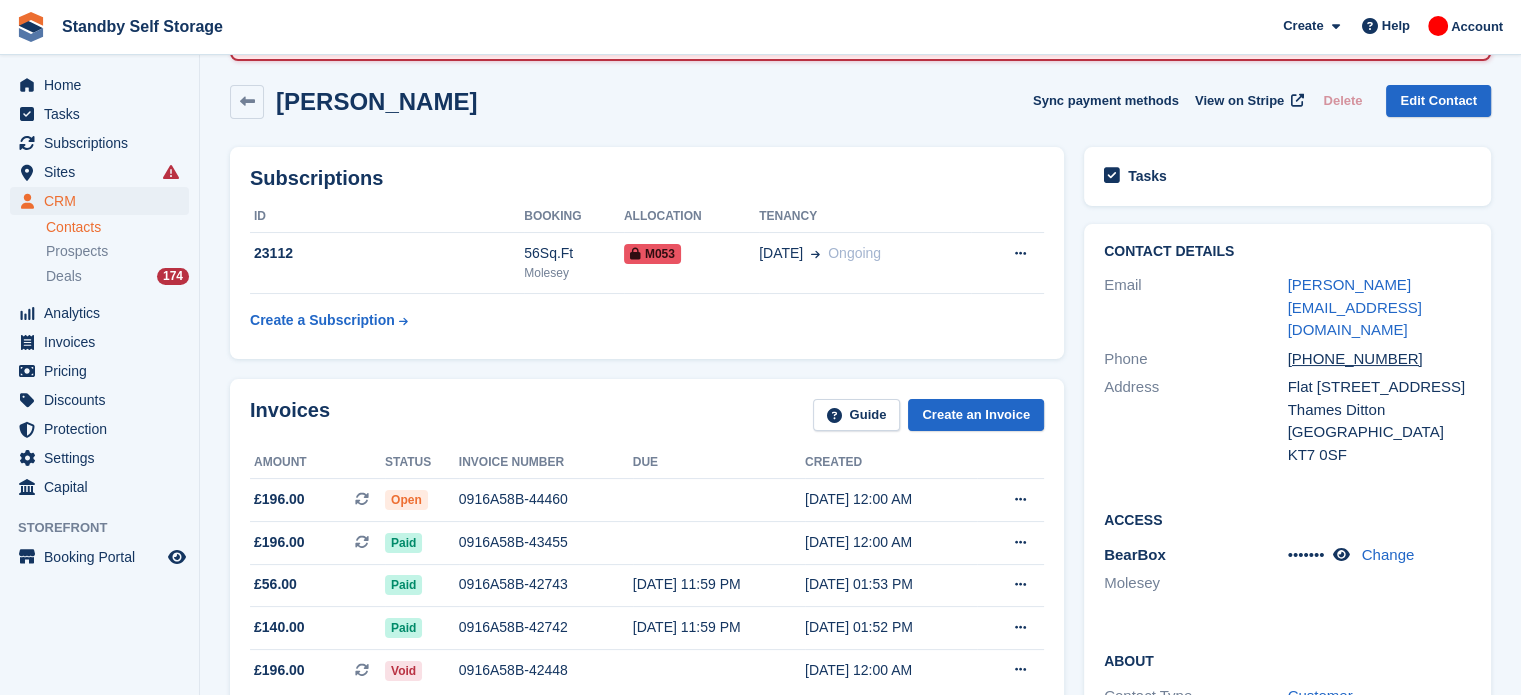 scroll, scrollTop: 0, scrollLeft: 0, axis: both 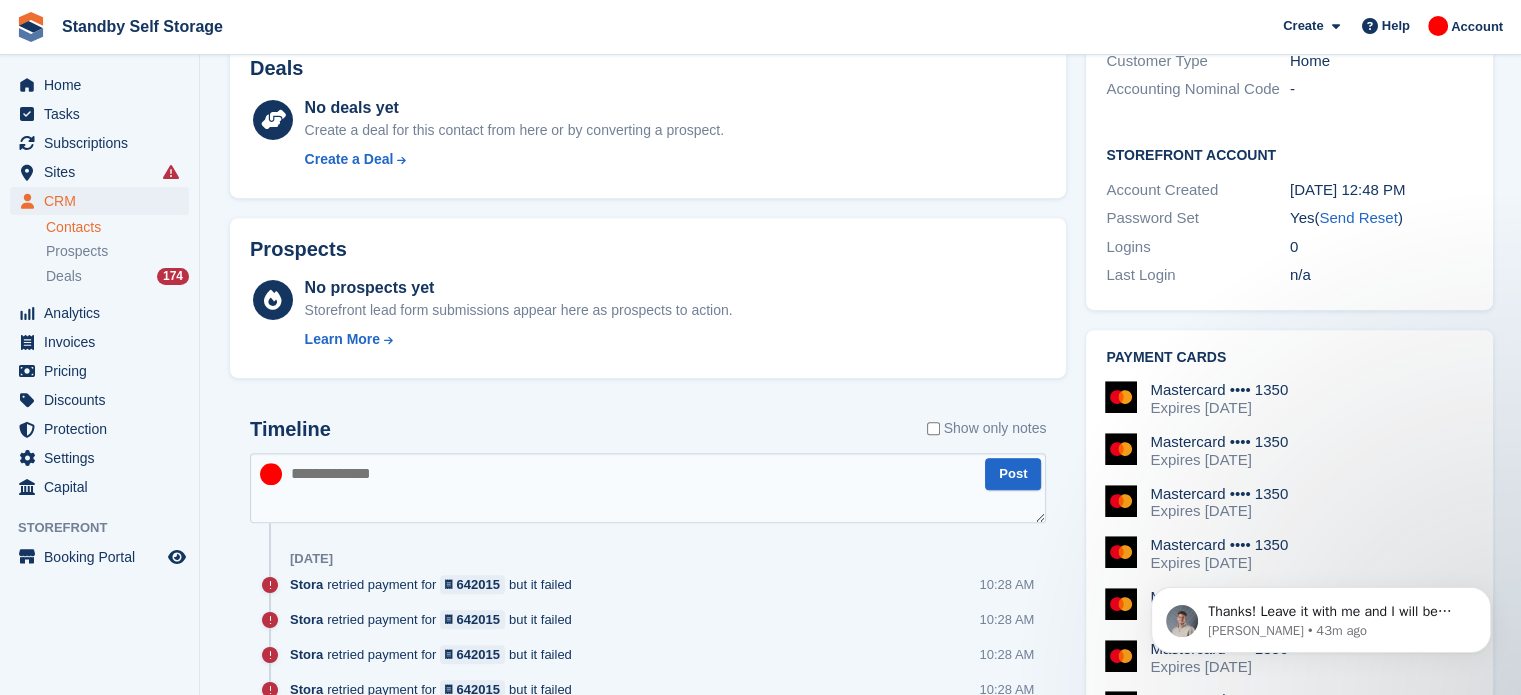 click on "Show only notes" at bounding box center (987, 428) 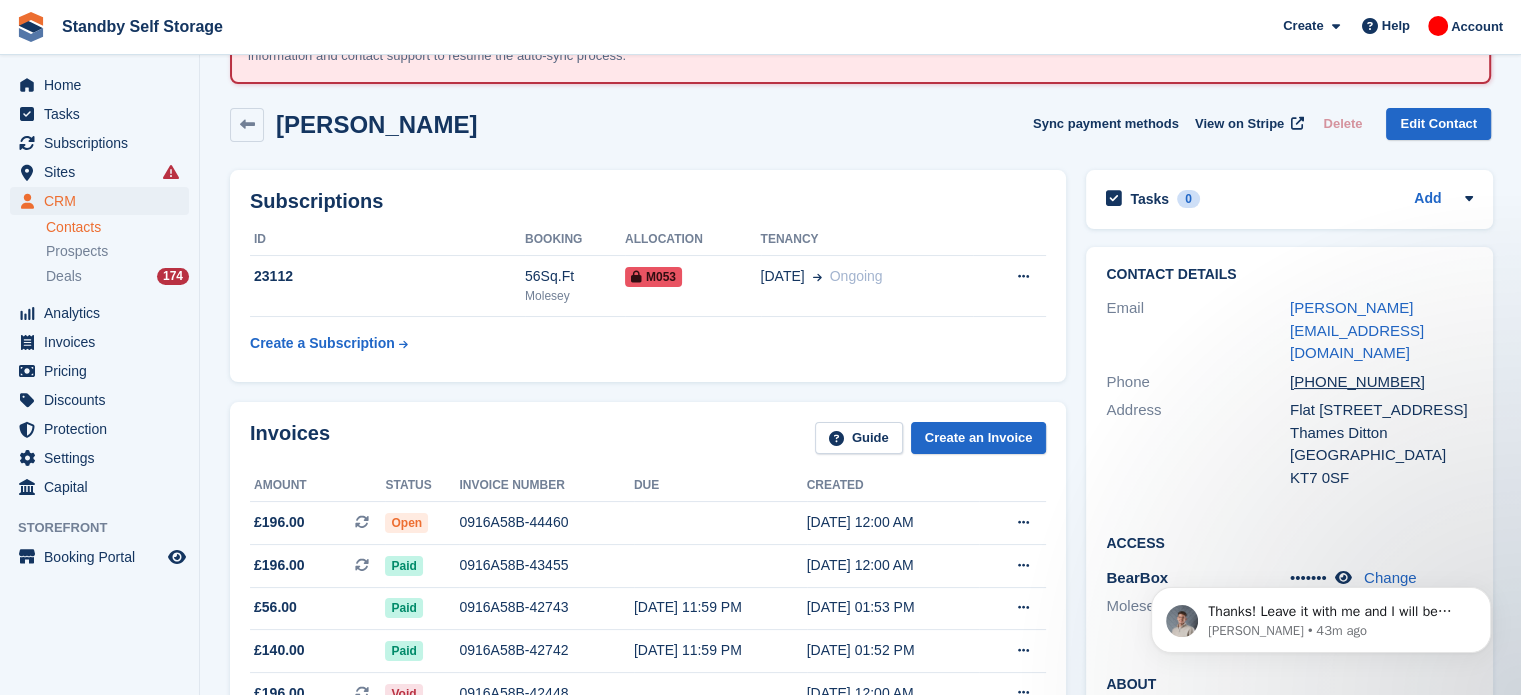 scroll, scrollTop: 0, scrollLeft: 0, axis: both 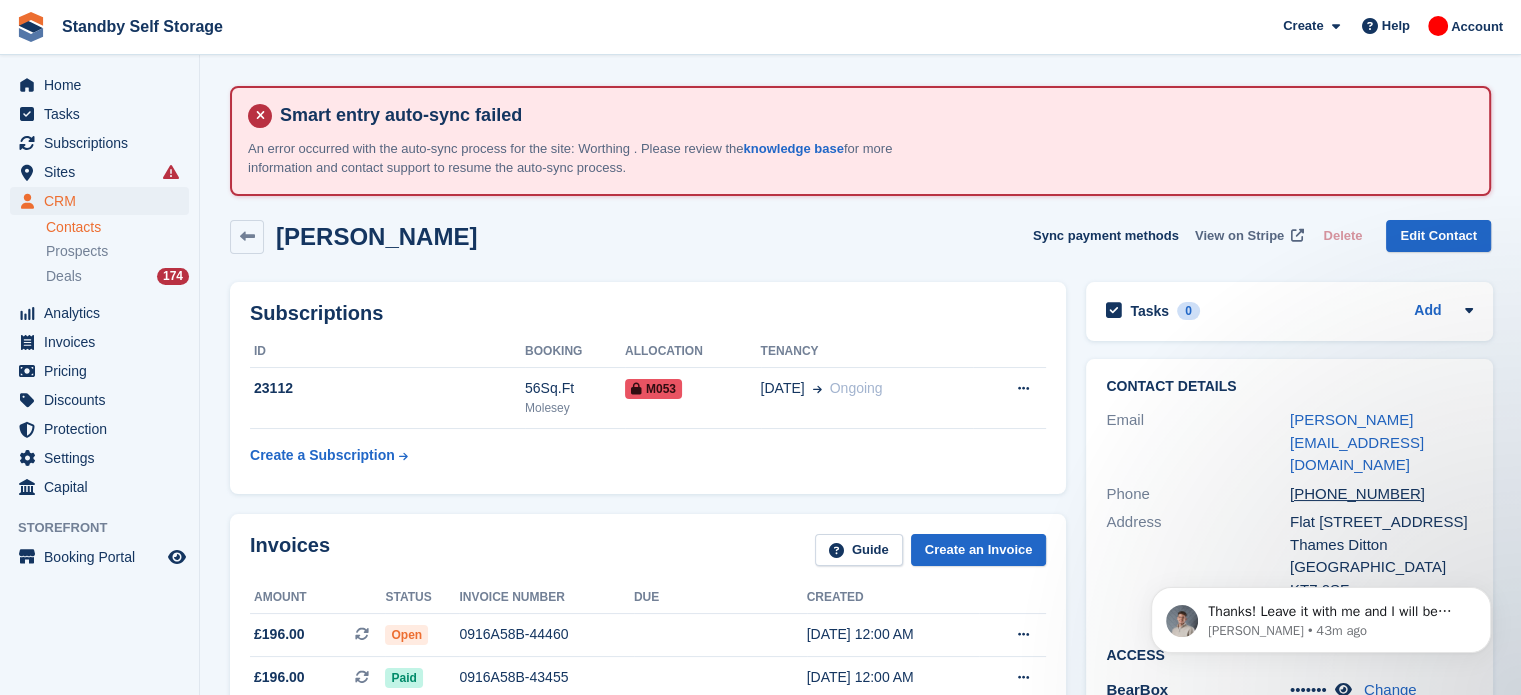click on "View on Stripe" at bounding box center (1239, 236) 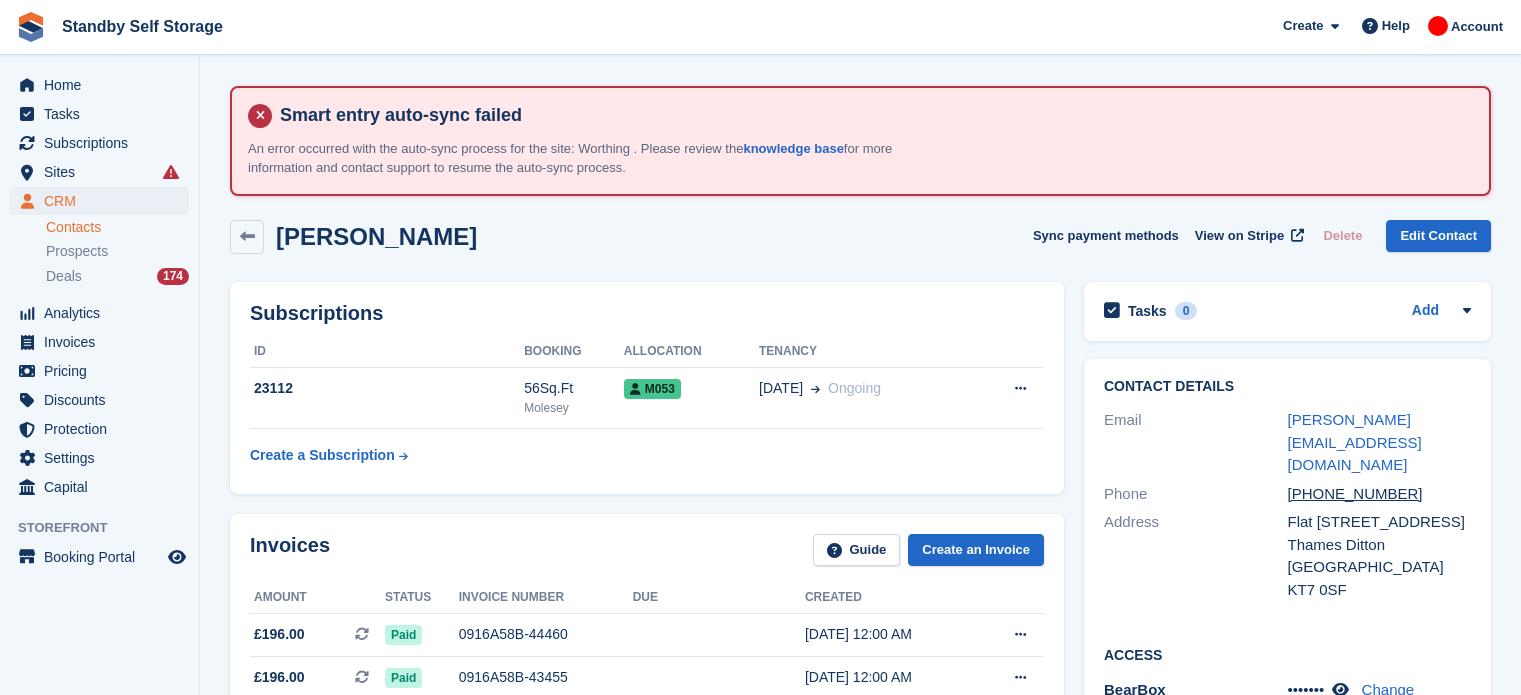 scroll, scrollTop: 0, scrollLeft: 0, axis: both 